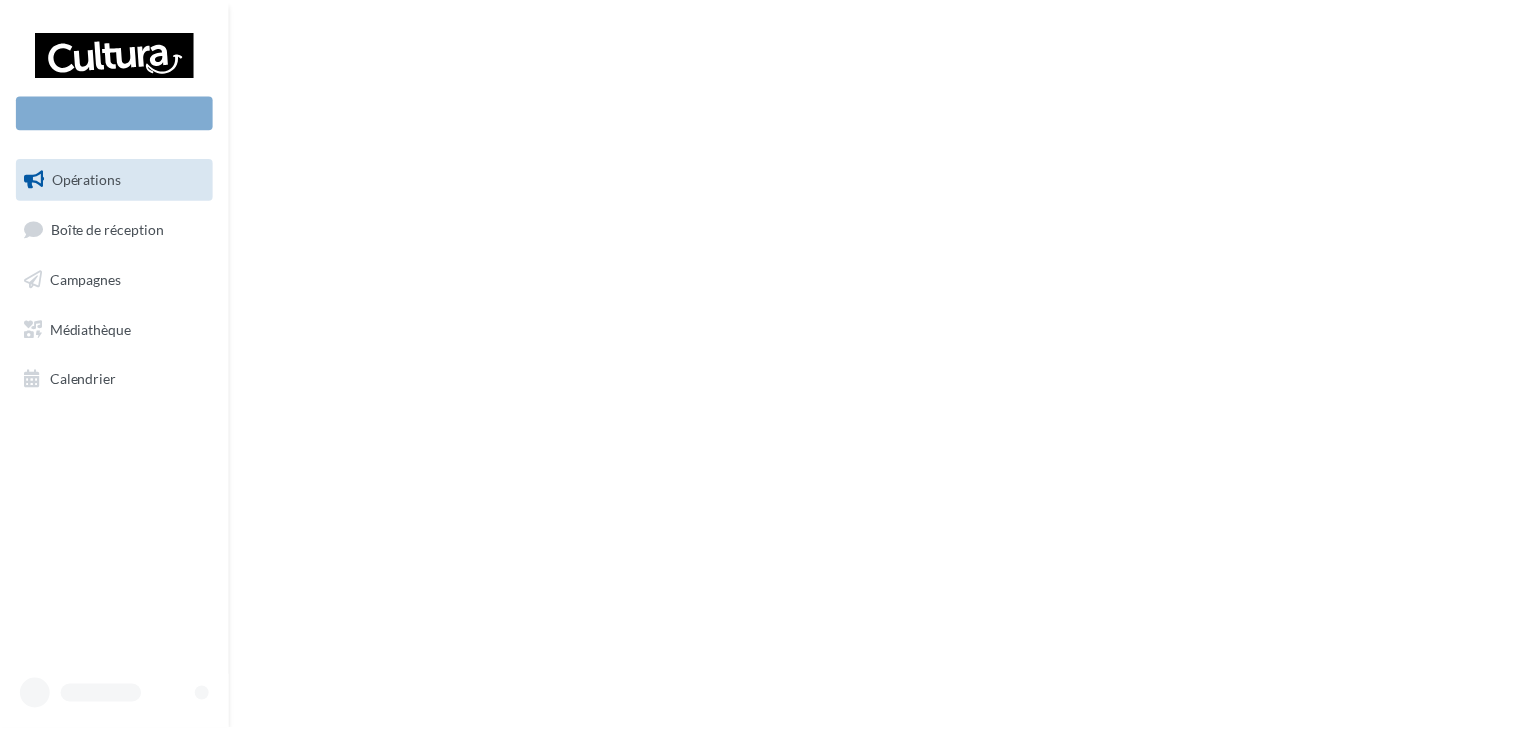 scroll, scrollTop: 0, scrollLeft: 0, axis: both 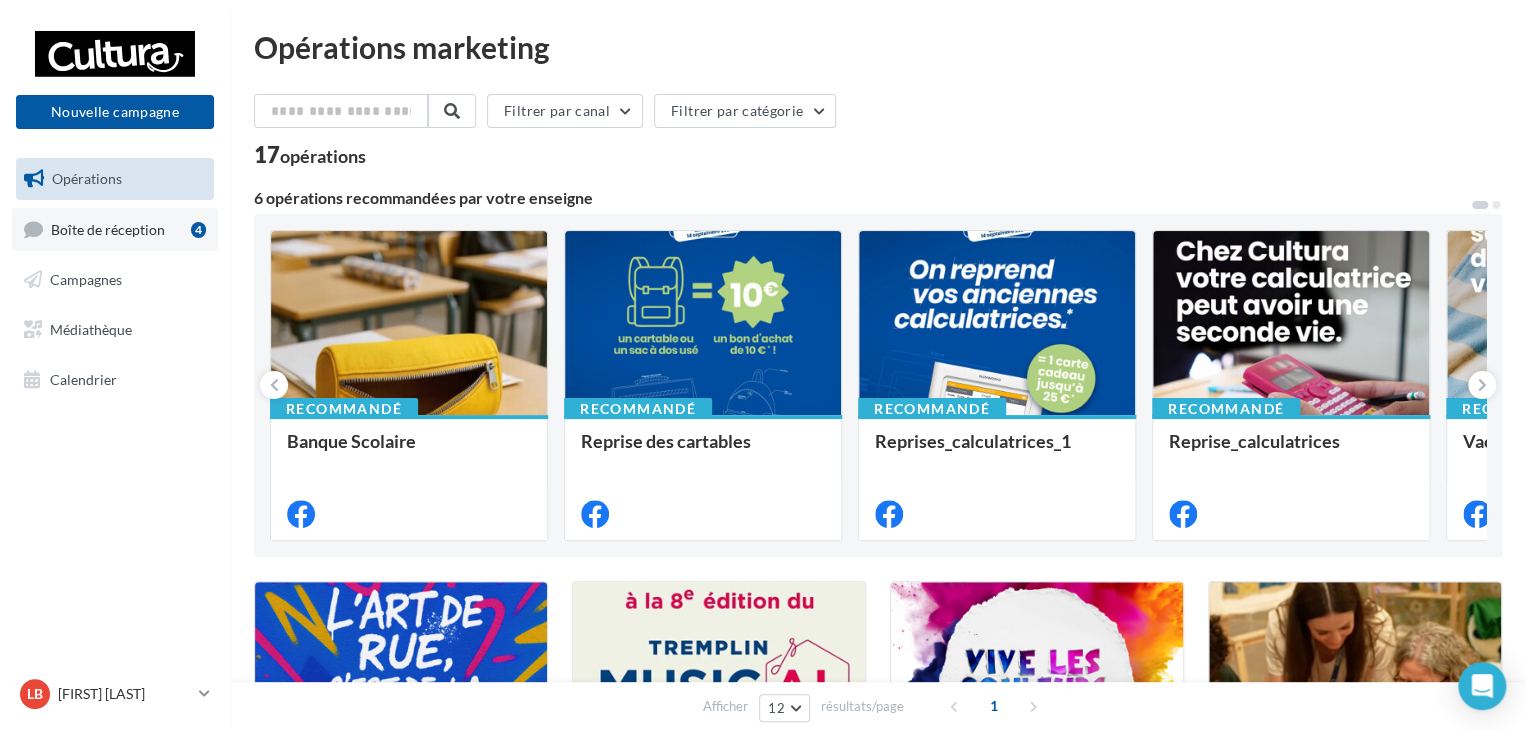 click on "Boîte de réception" at bounding box center (108, 228) 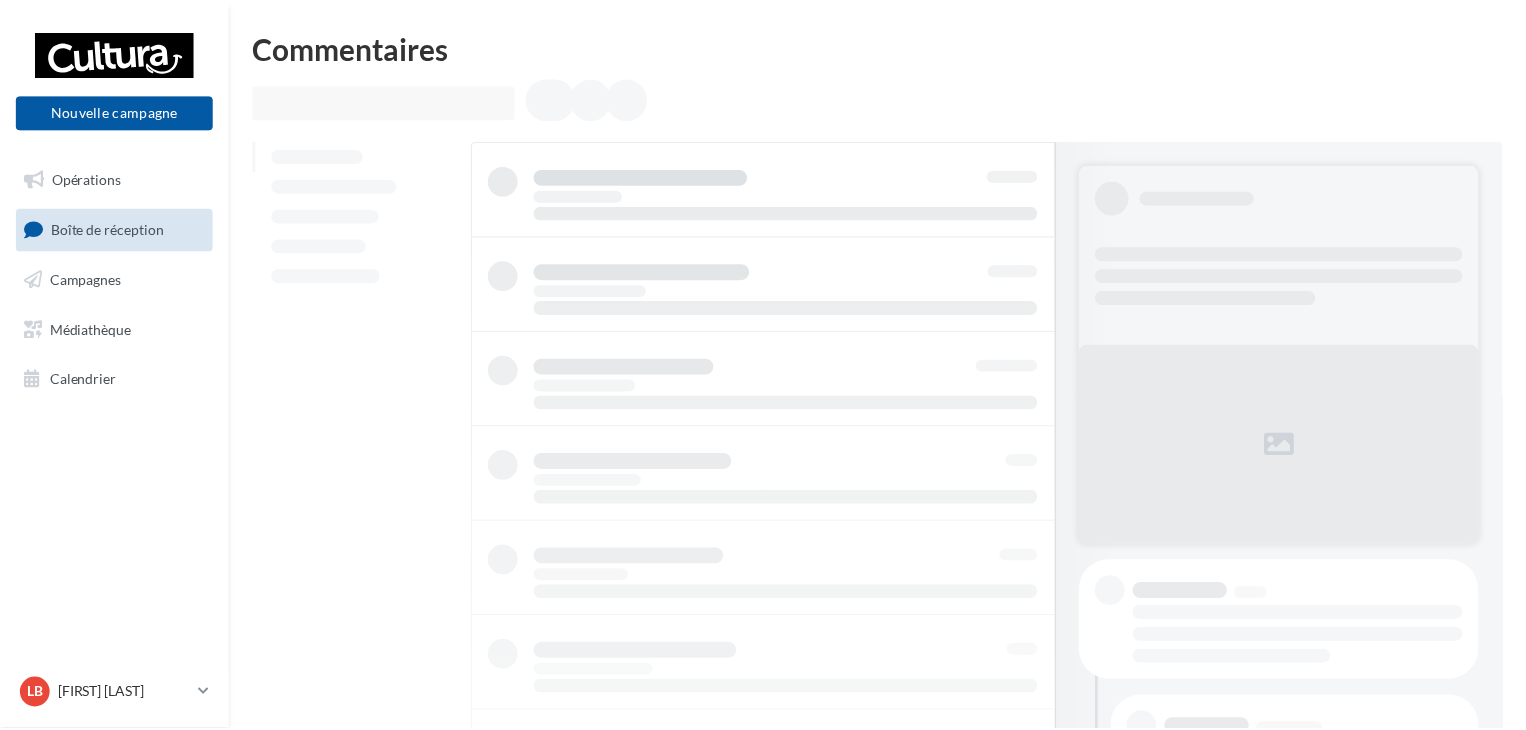 scroll, scrollTop: 0, scrollLeft: 0, axis: both 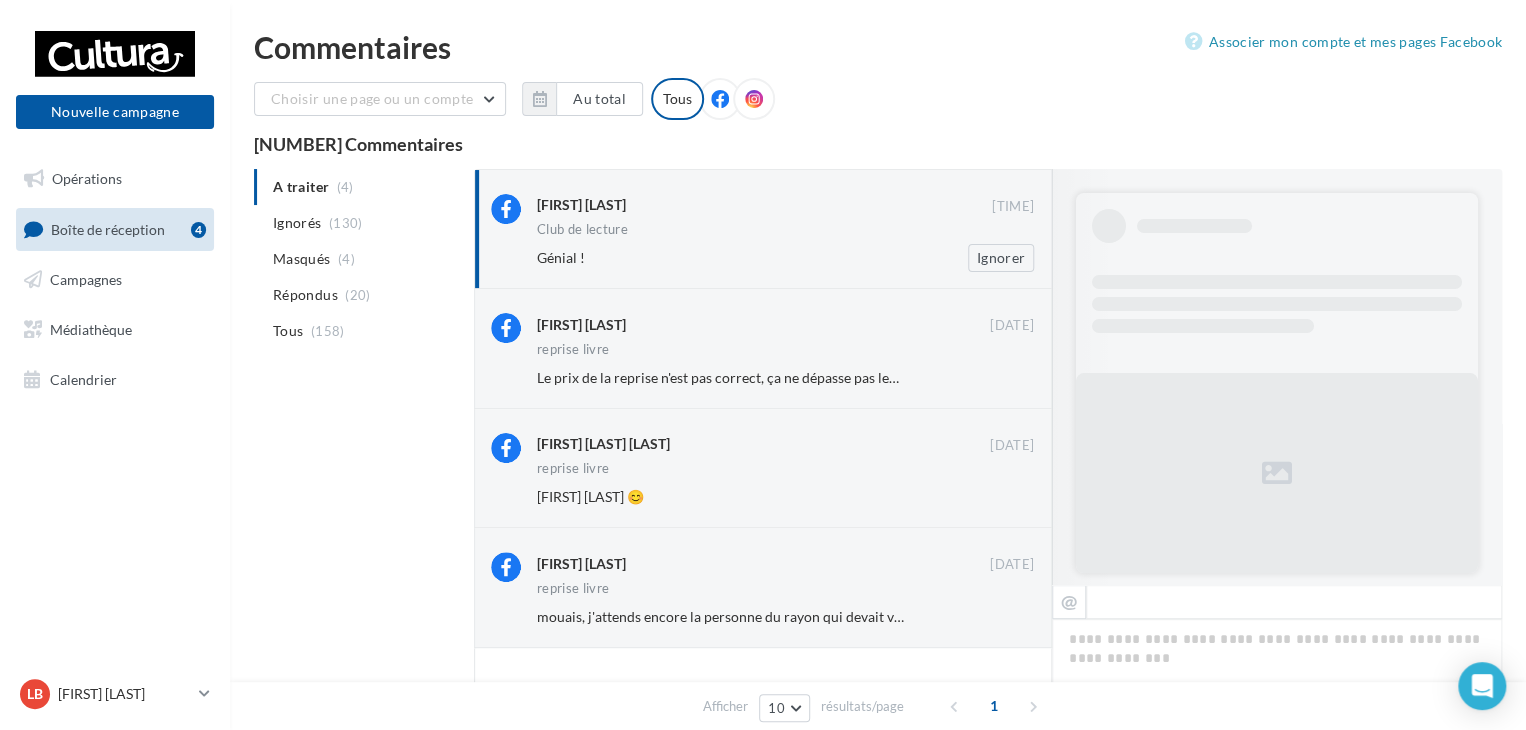 click on "[FIRST] [LAST]" at bounding box center (764, 204) 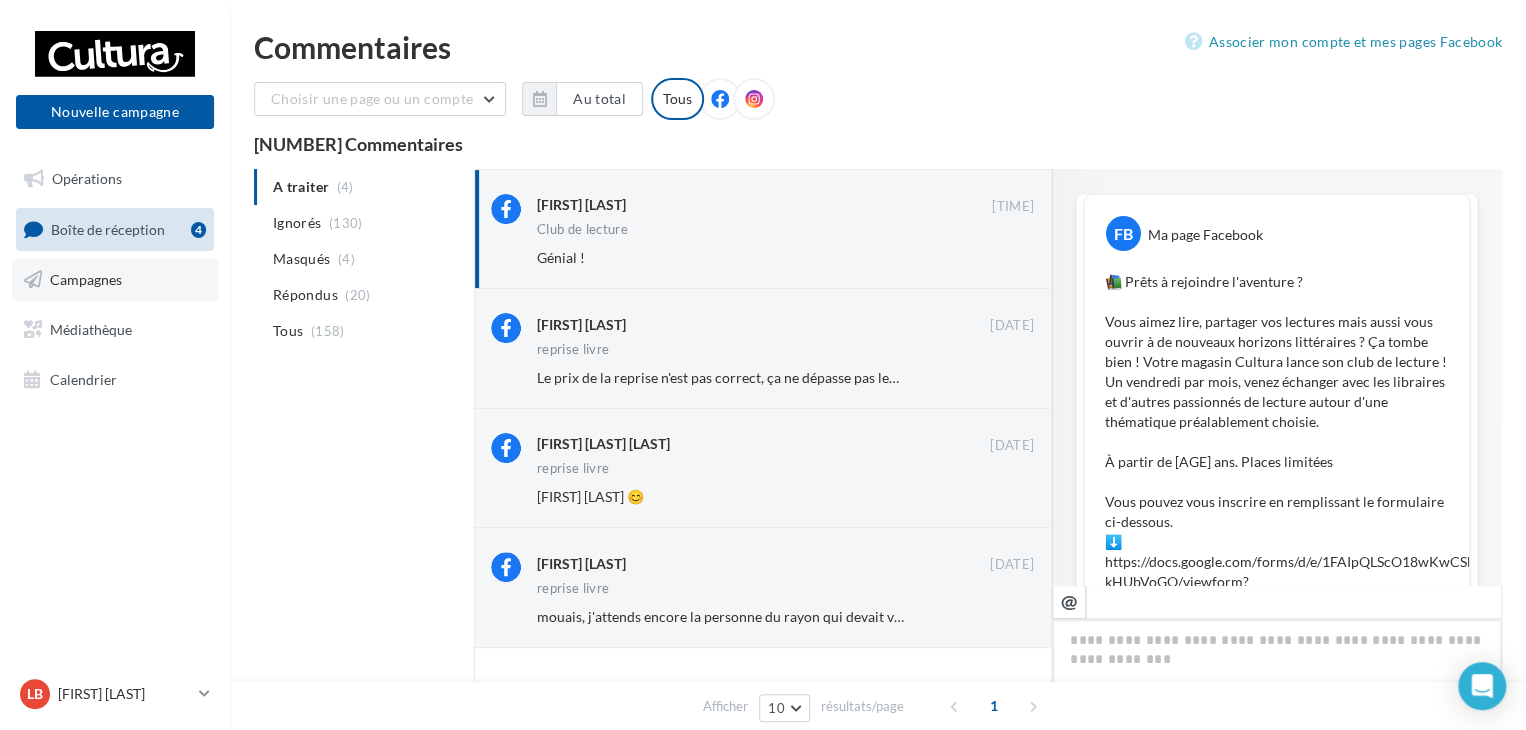 scroll, scrollTop: 251, scrollLeft: 0, axis: vertical 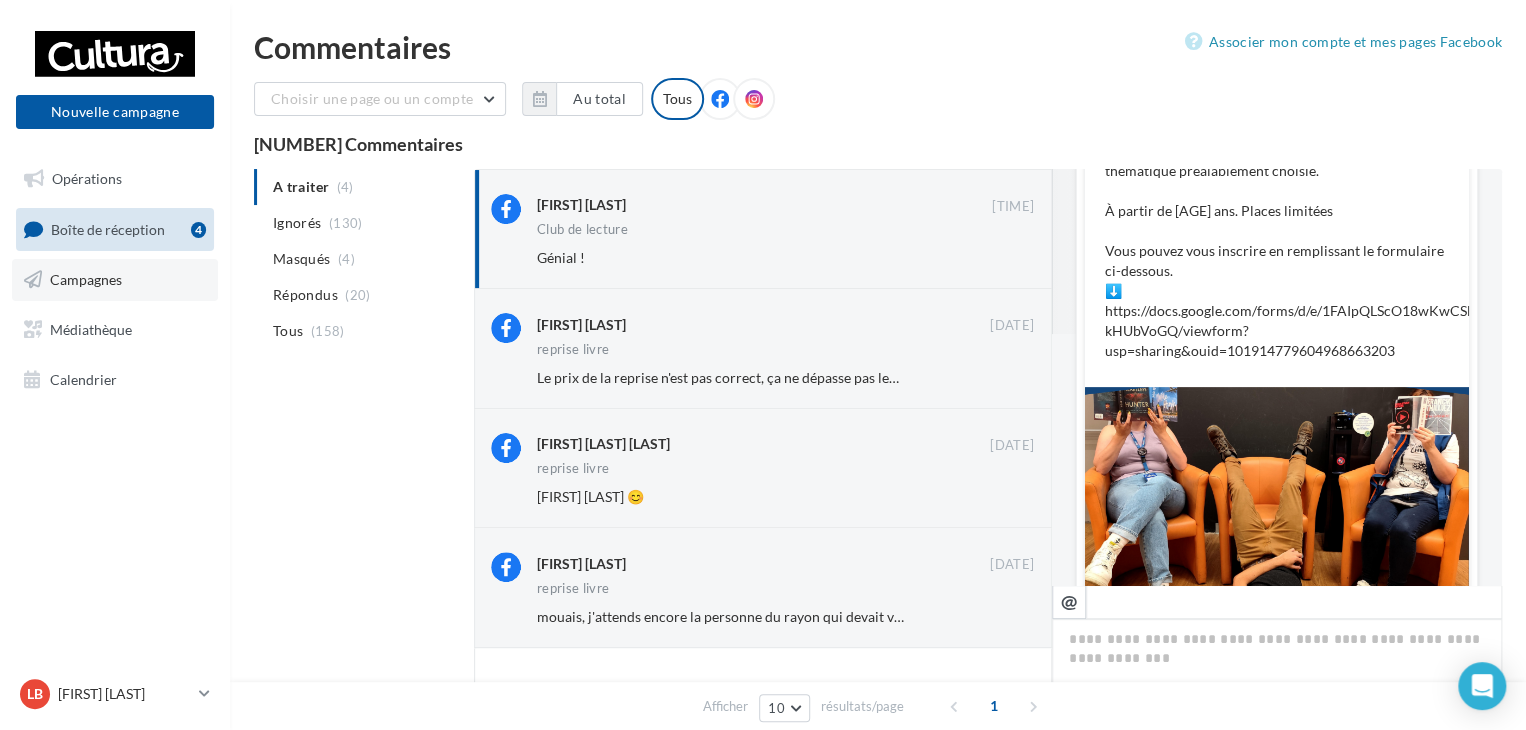 click on "Campagnes" at bounding box center [115, 280] 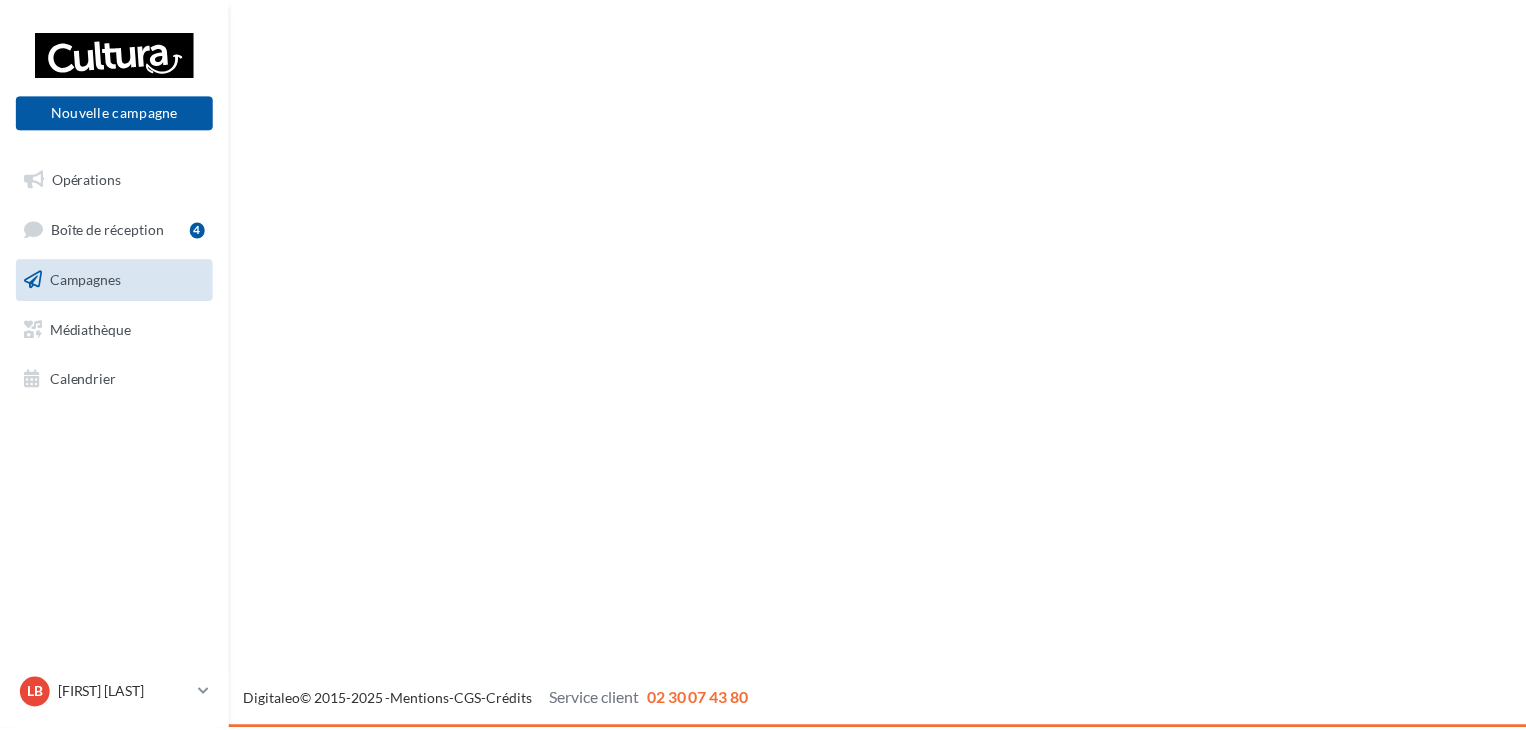 scroll, scrollTop: 0, scrollLeft: 0, axis: both 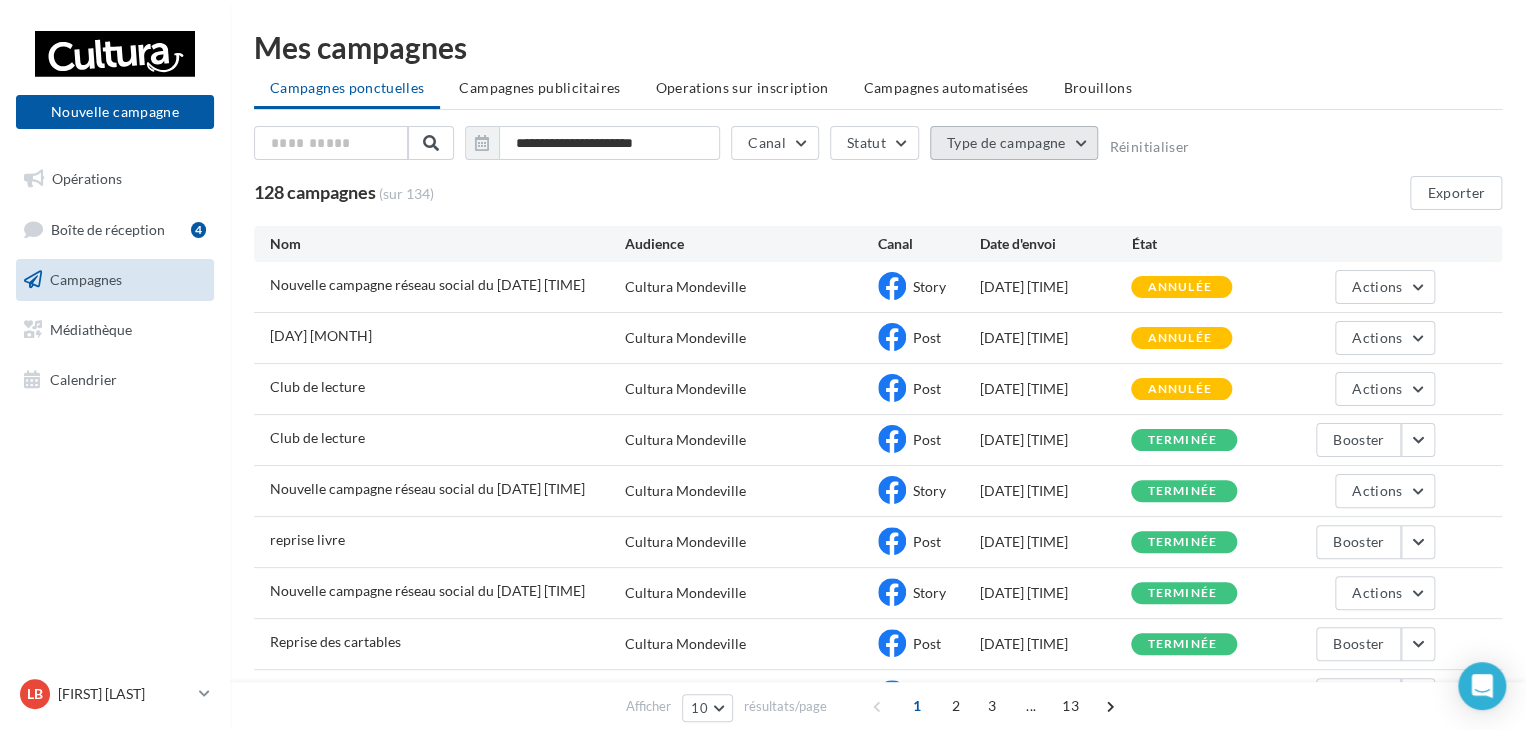 click on "Type de campagne" at bounding box center [1014, 143] 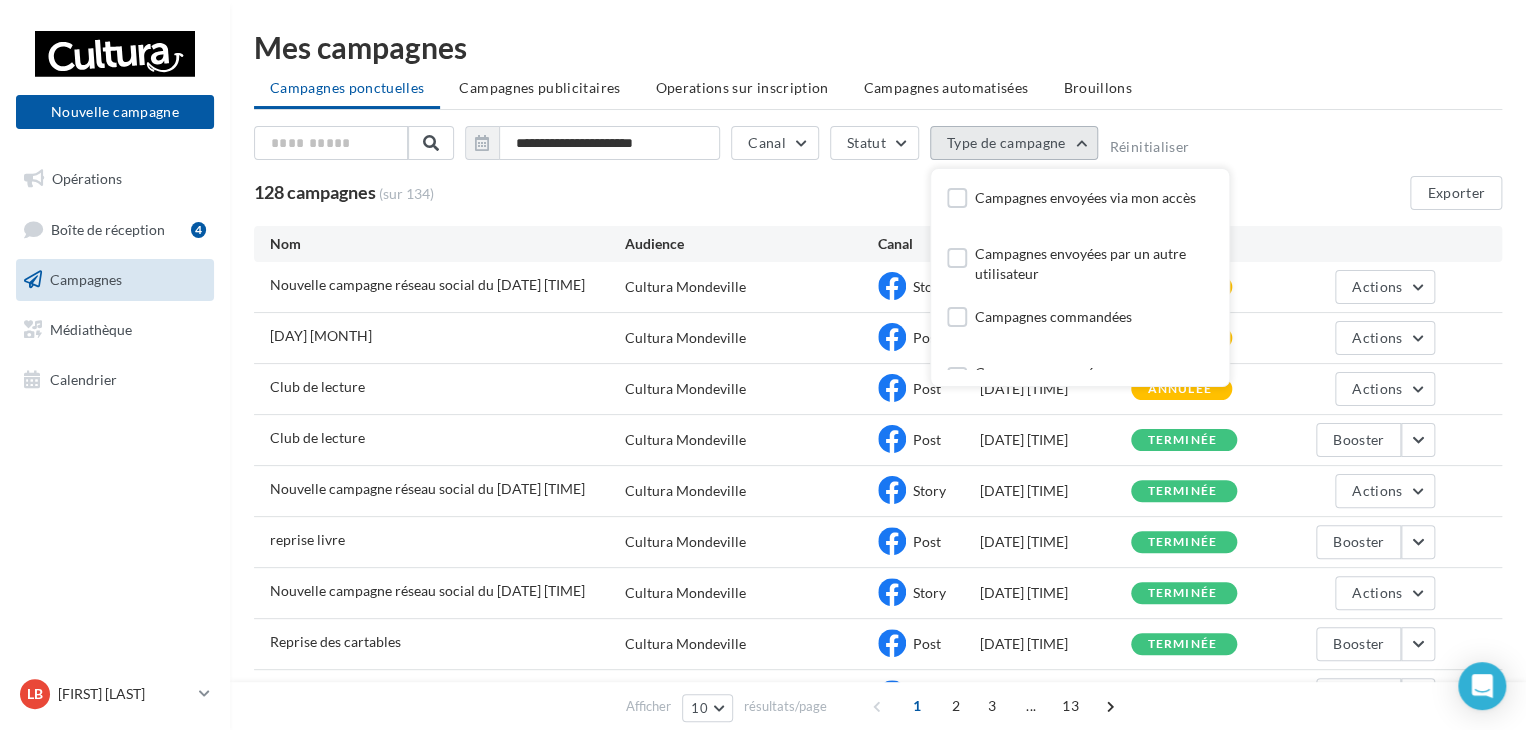 click on "Type de campagne" at bounding box center (1014, 143) 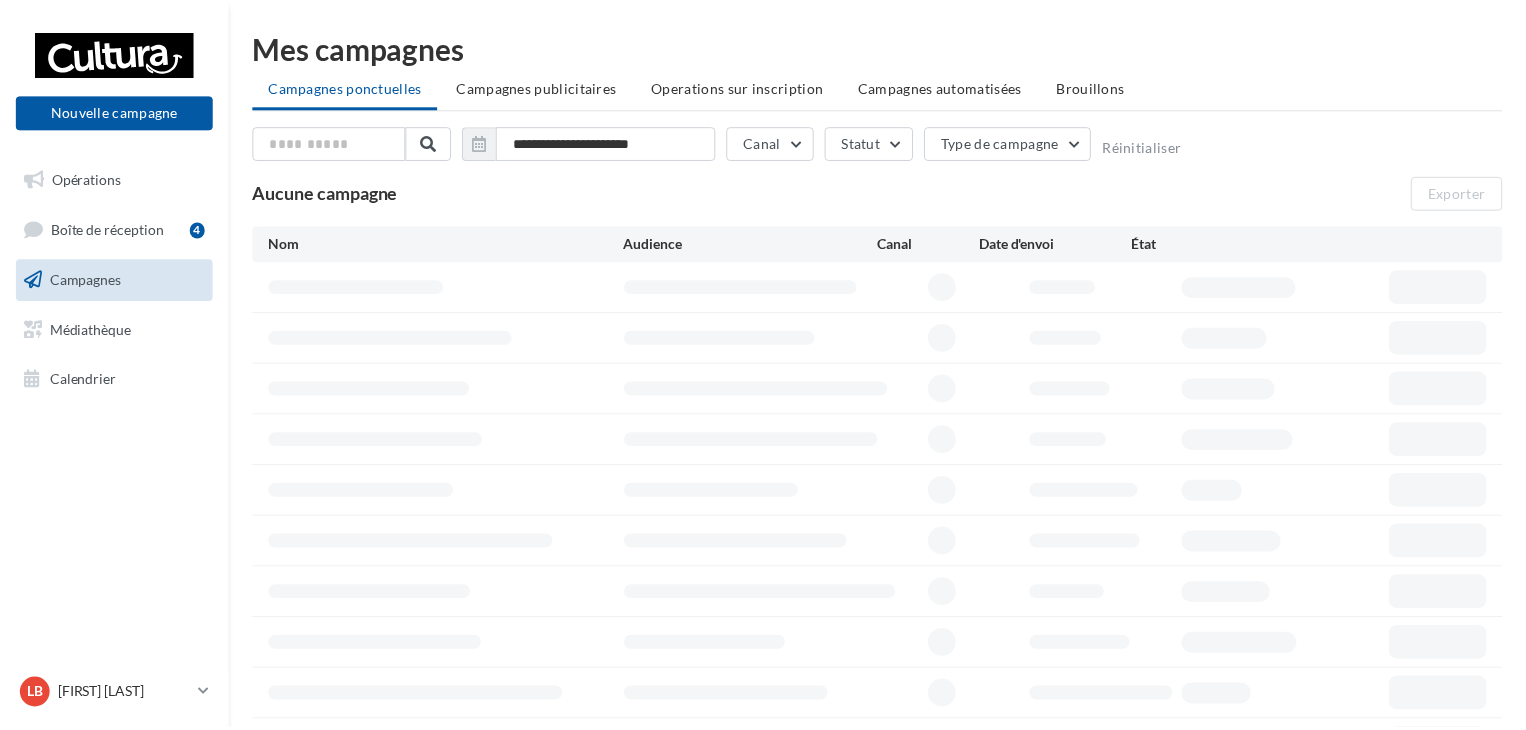 scroll, scrollTop: 0, scrollLeft: 0, axis: both 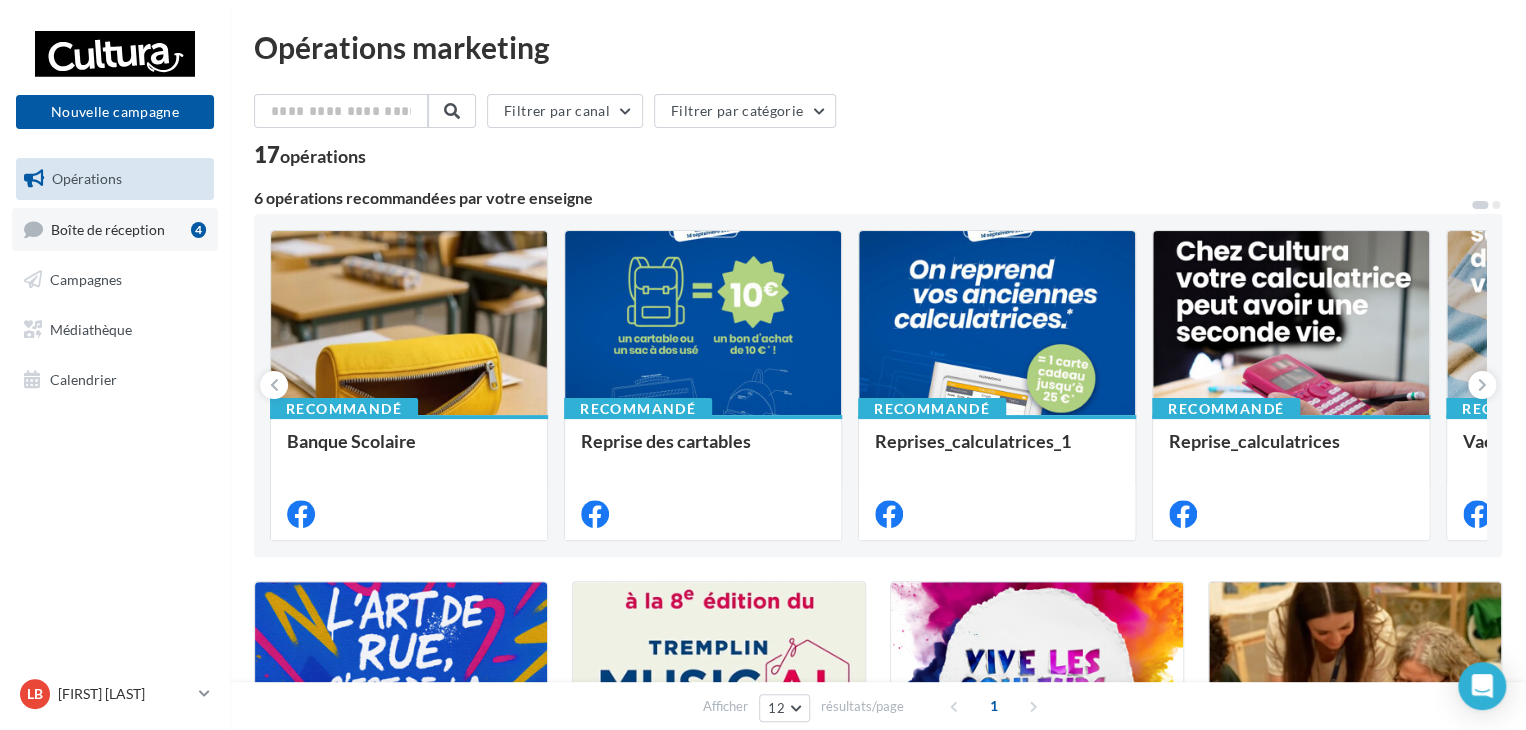 click on "Boîte de réception" at bounding box center (108, 228) 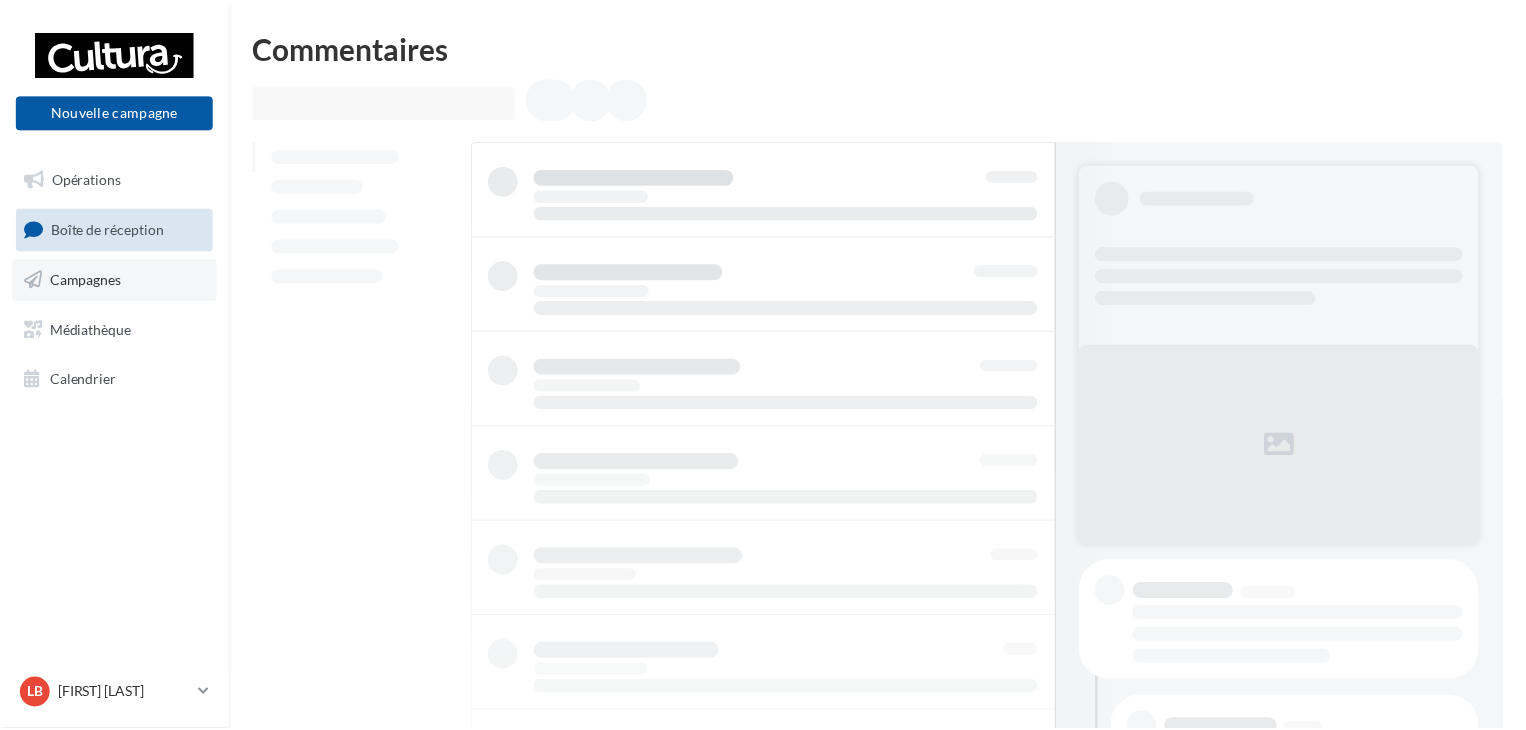 scroll, scrollTop: 0, scrollLeft: 0, axis: both 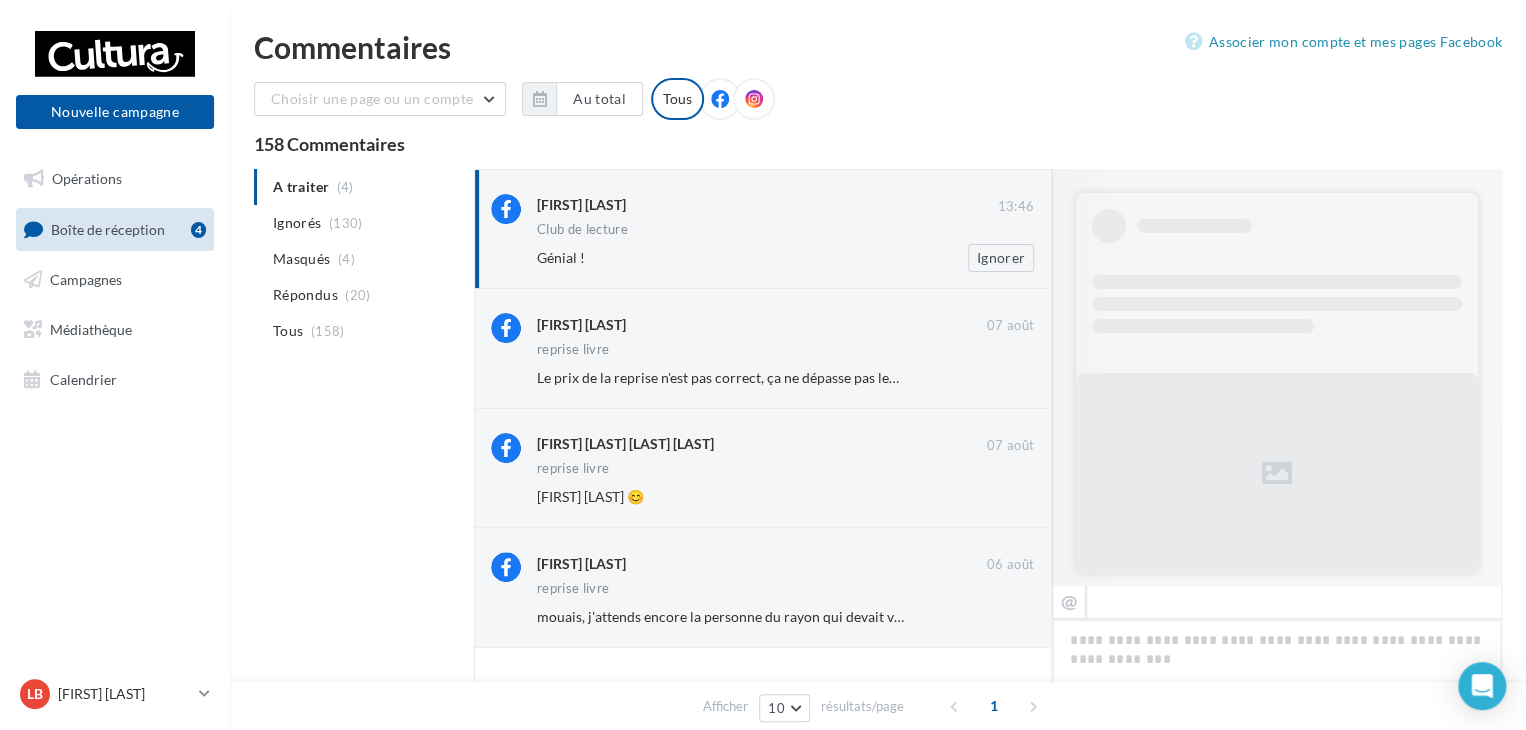 click on "Club de lecture" at bounding box center [785, 231] 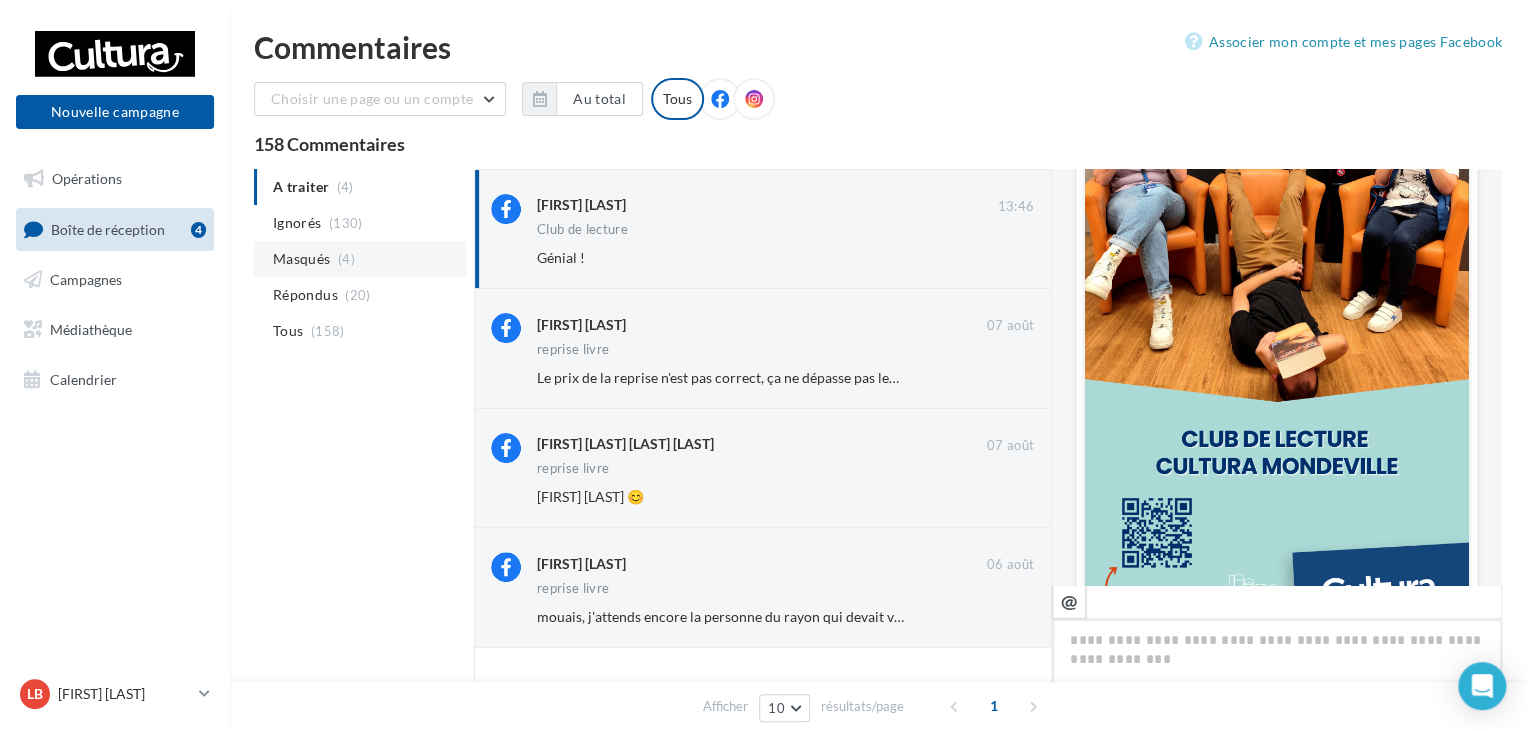 scroll, scrollTop: 540, scrollLeft: 0, axis: vertical 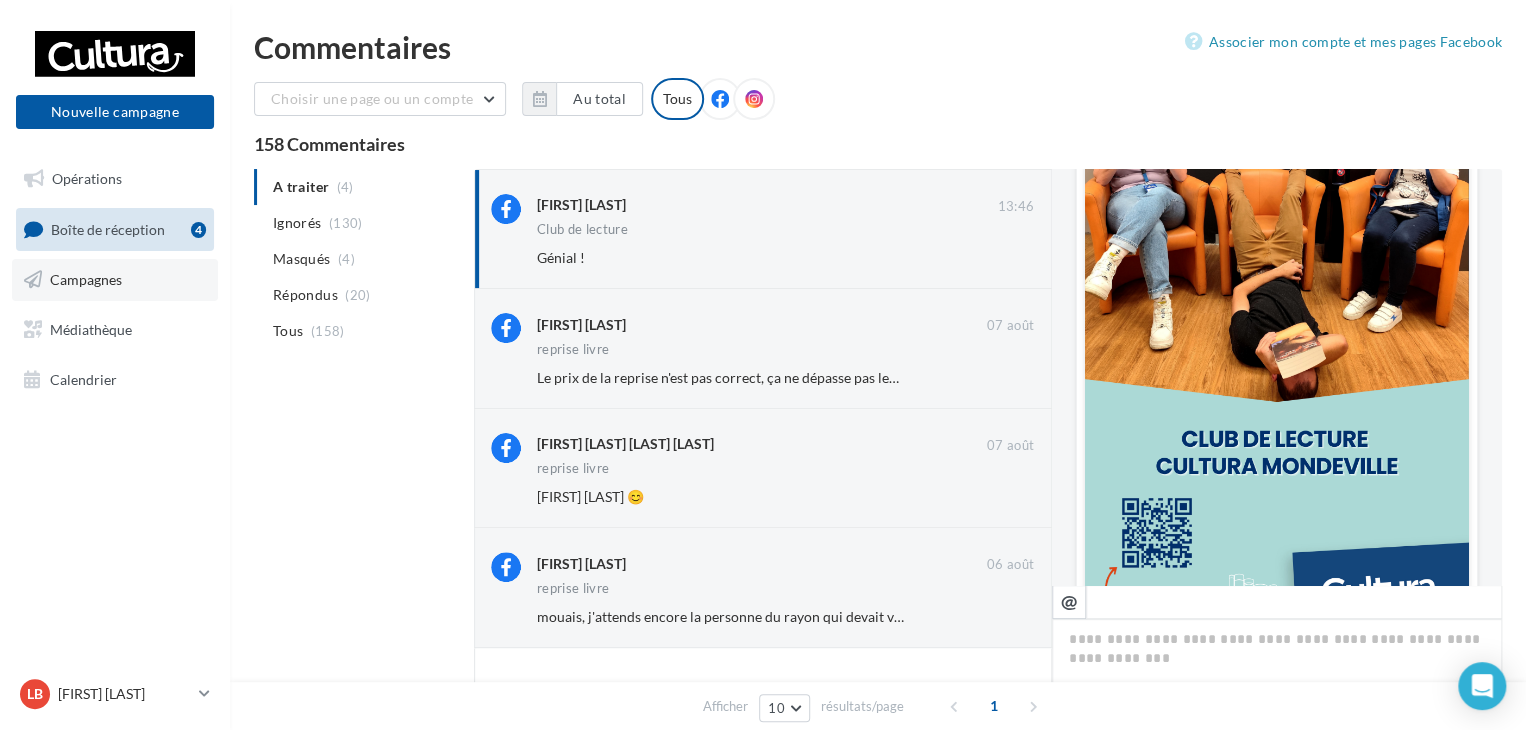 click on "Campagnes" at bounding box center (115, 280) 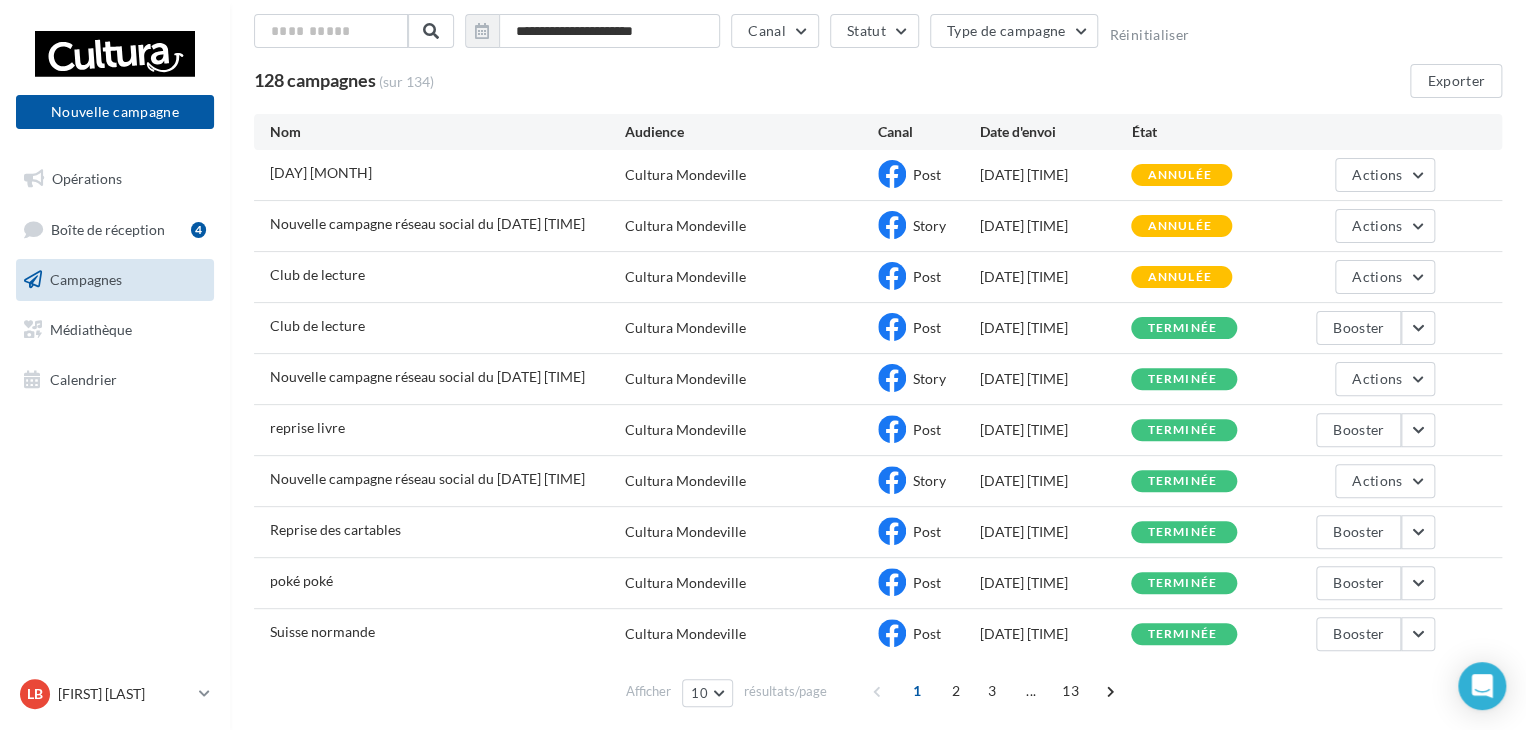 scroll, scrollTop: 112, scrollLeft: 0, axis: vertical 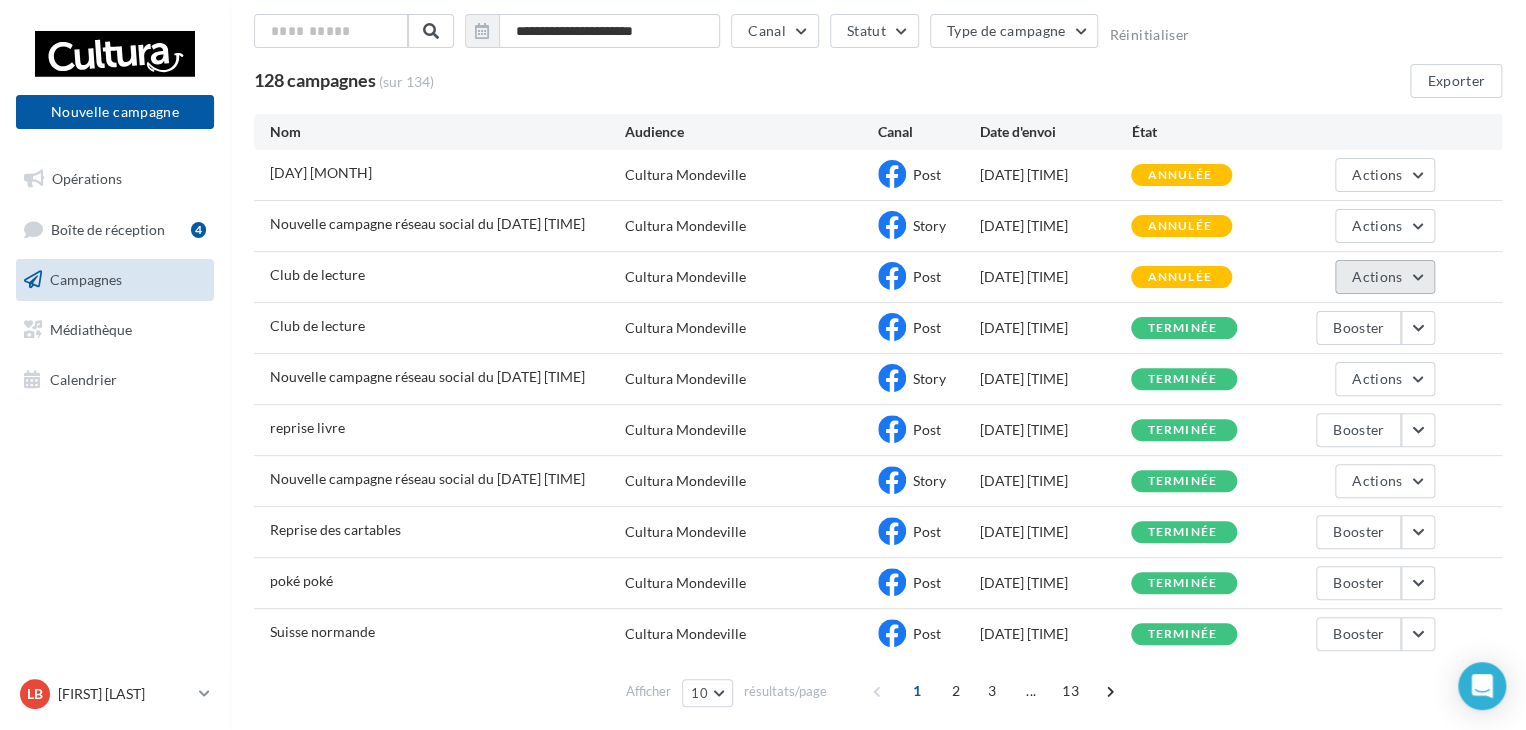 click on "Actions" at bounding box center [1385, 277] 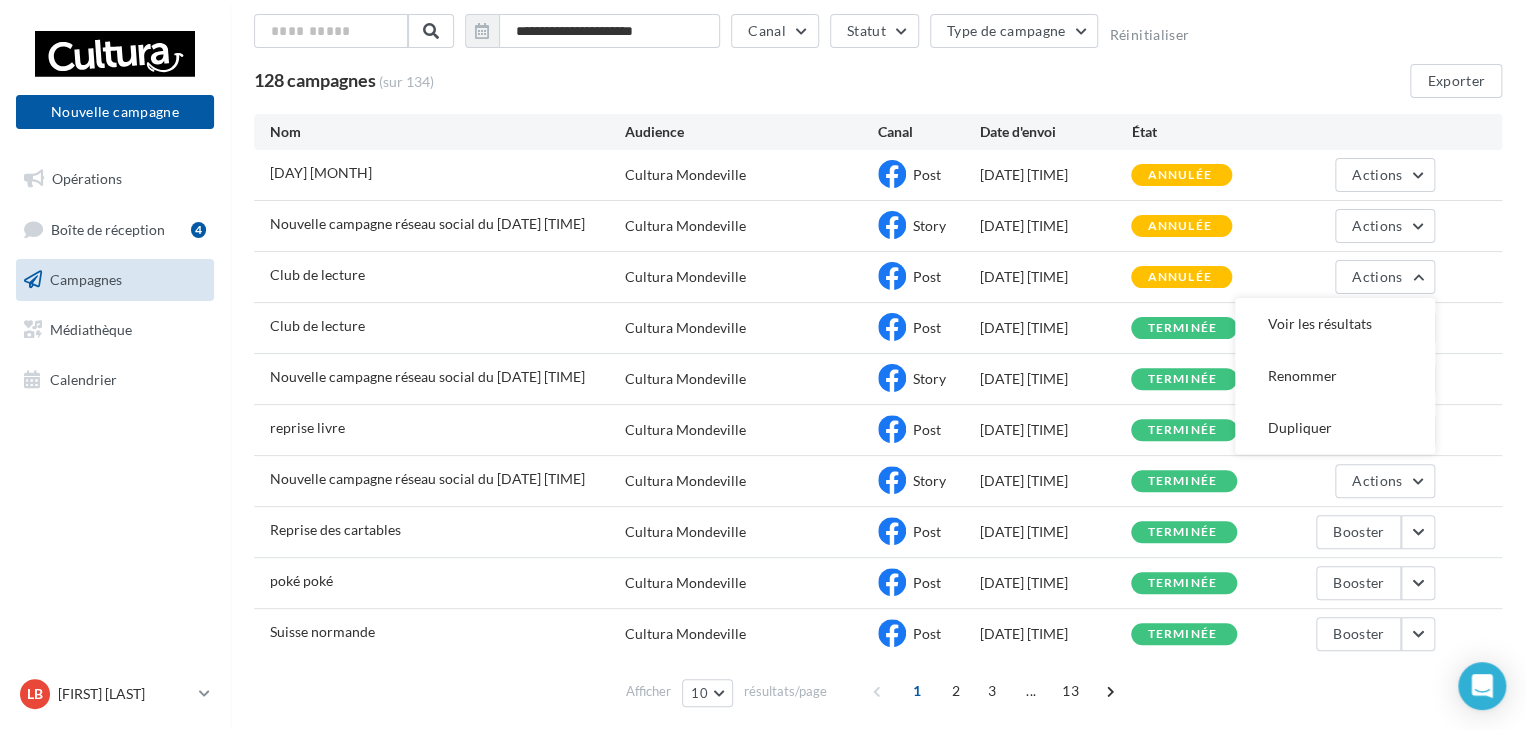click on "**********" at bounding box center (878, 317) 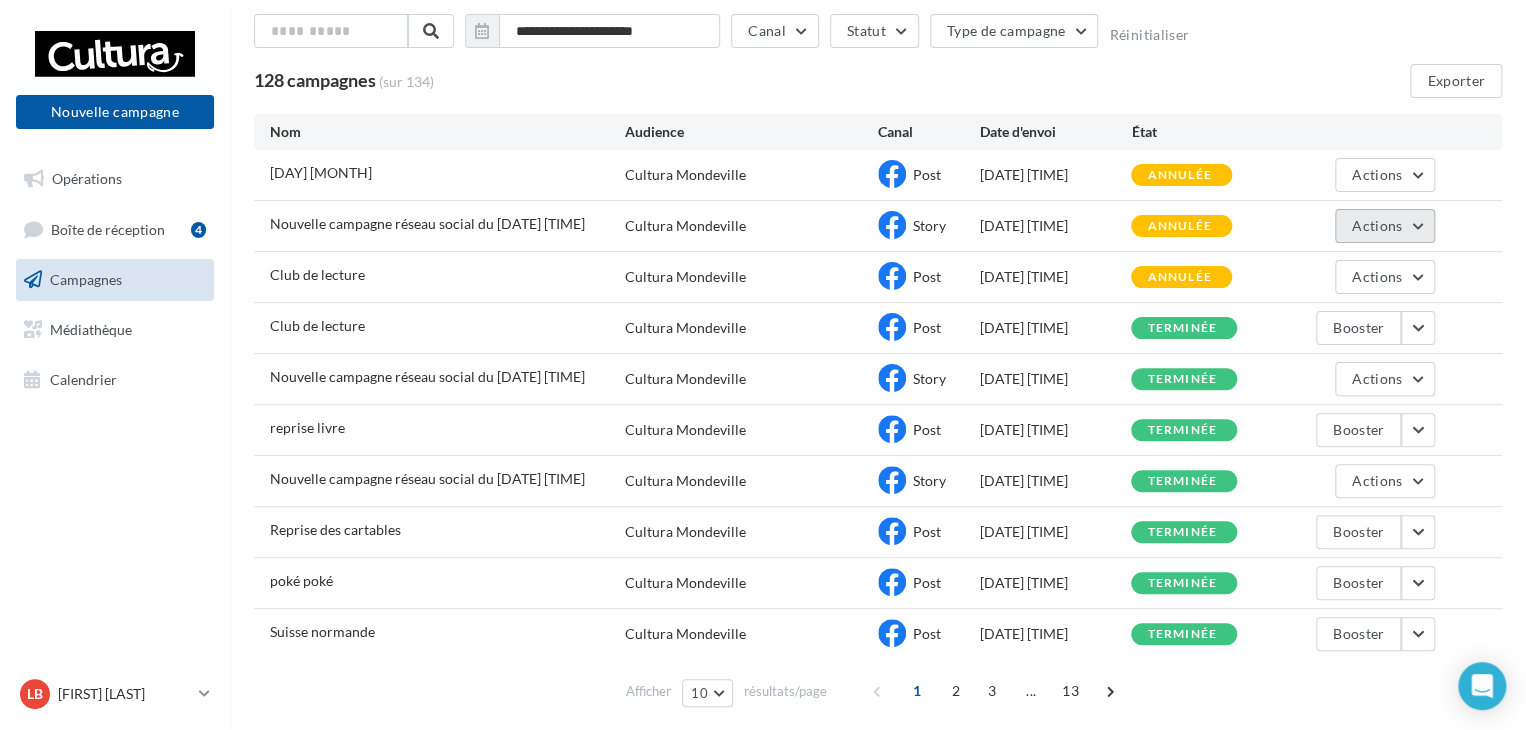 click on "Actions" at bounding box center [1385, 226] 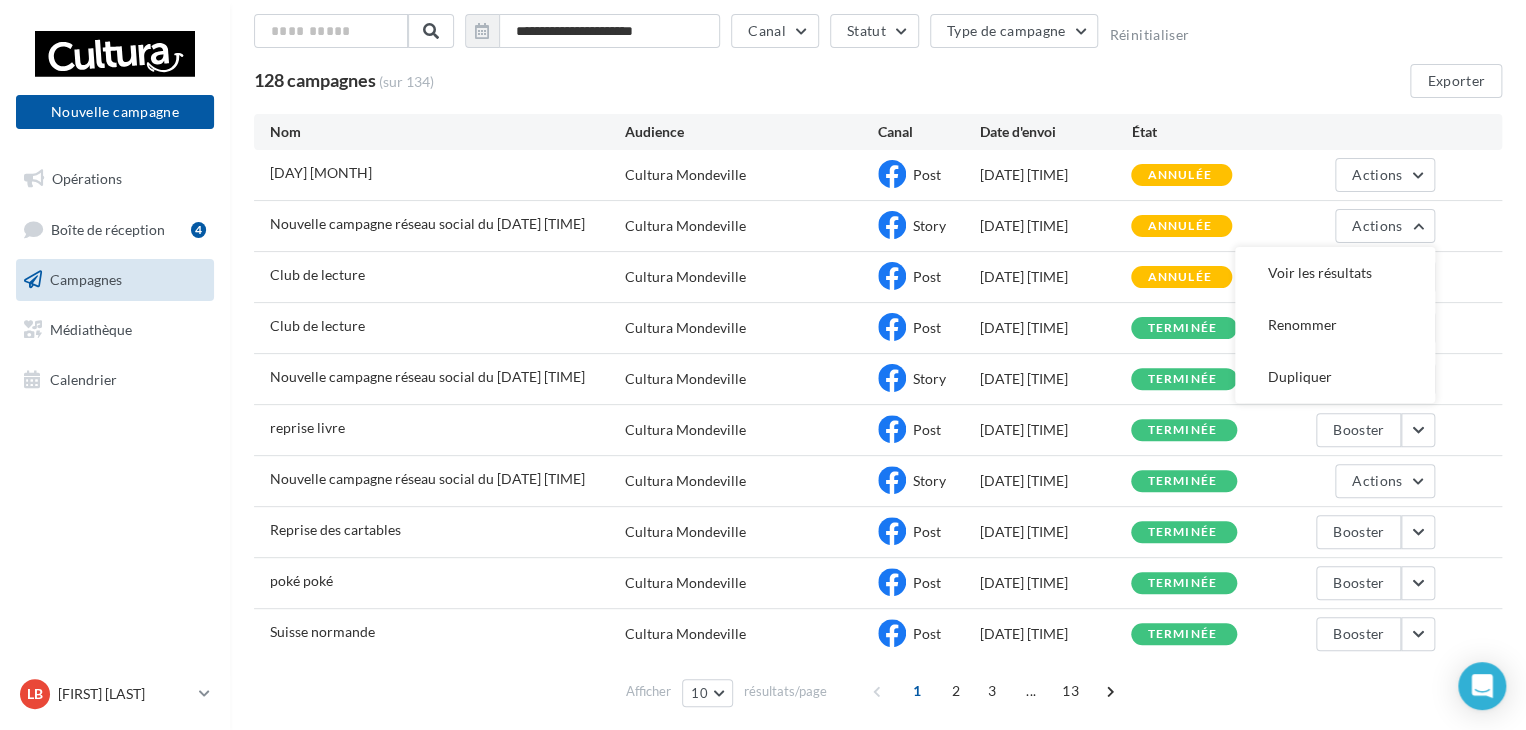 click on "**********" at bounding box center [878, 317] 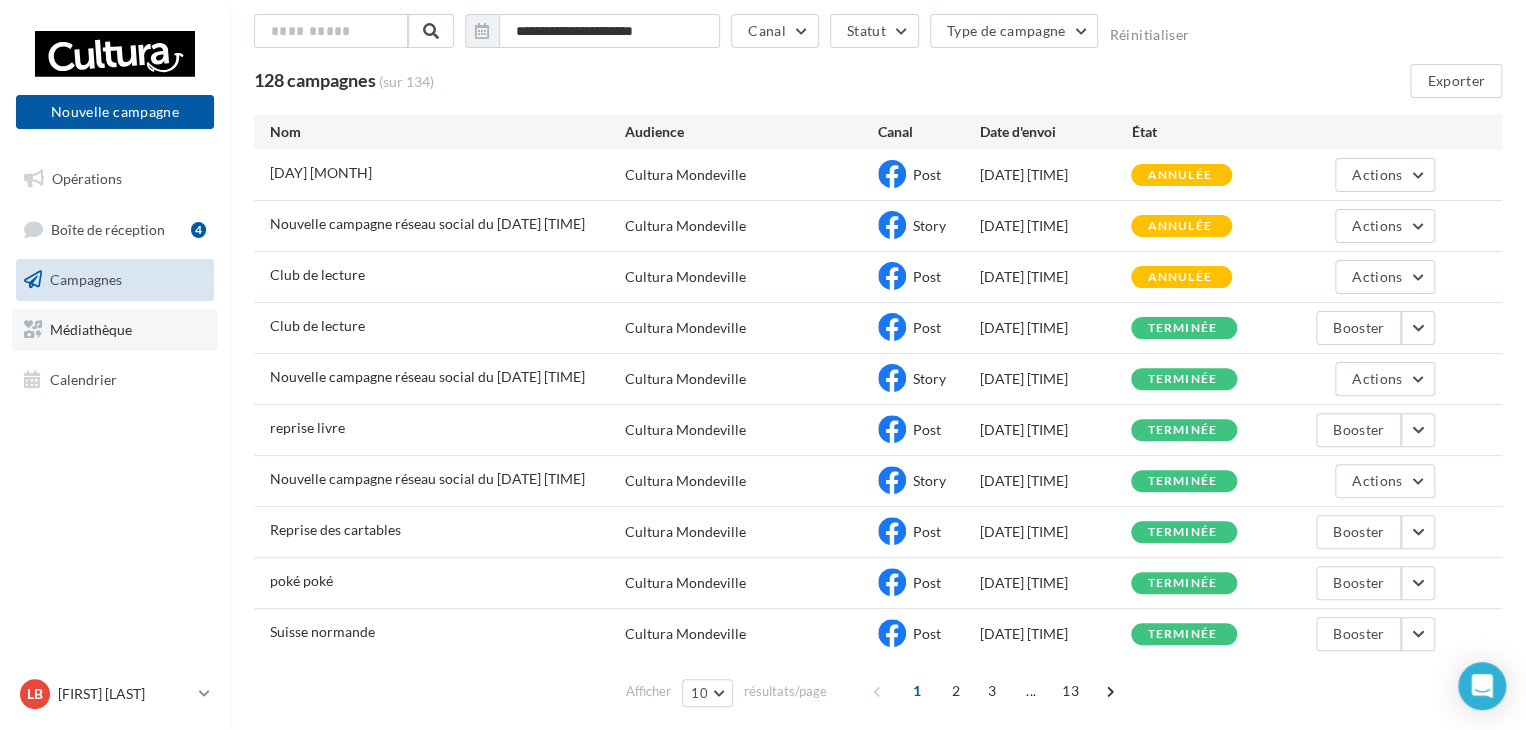 click on "Médiathèque" at bounding box center [115, 330] 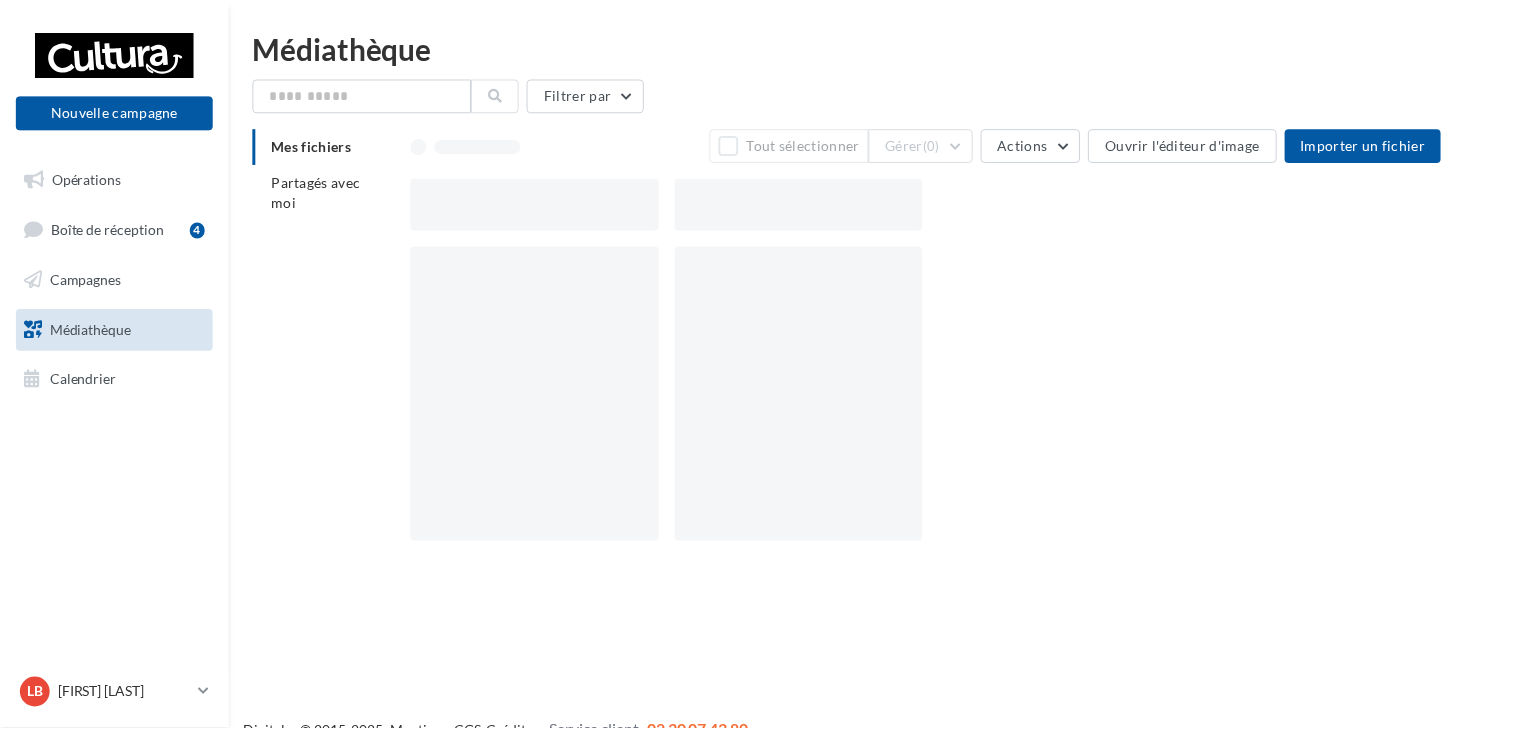 scroll, scrollTop: 0, scrollLeft: 0, axis: both 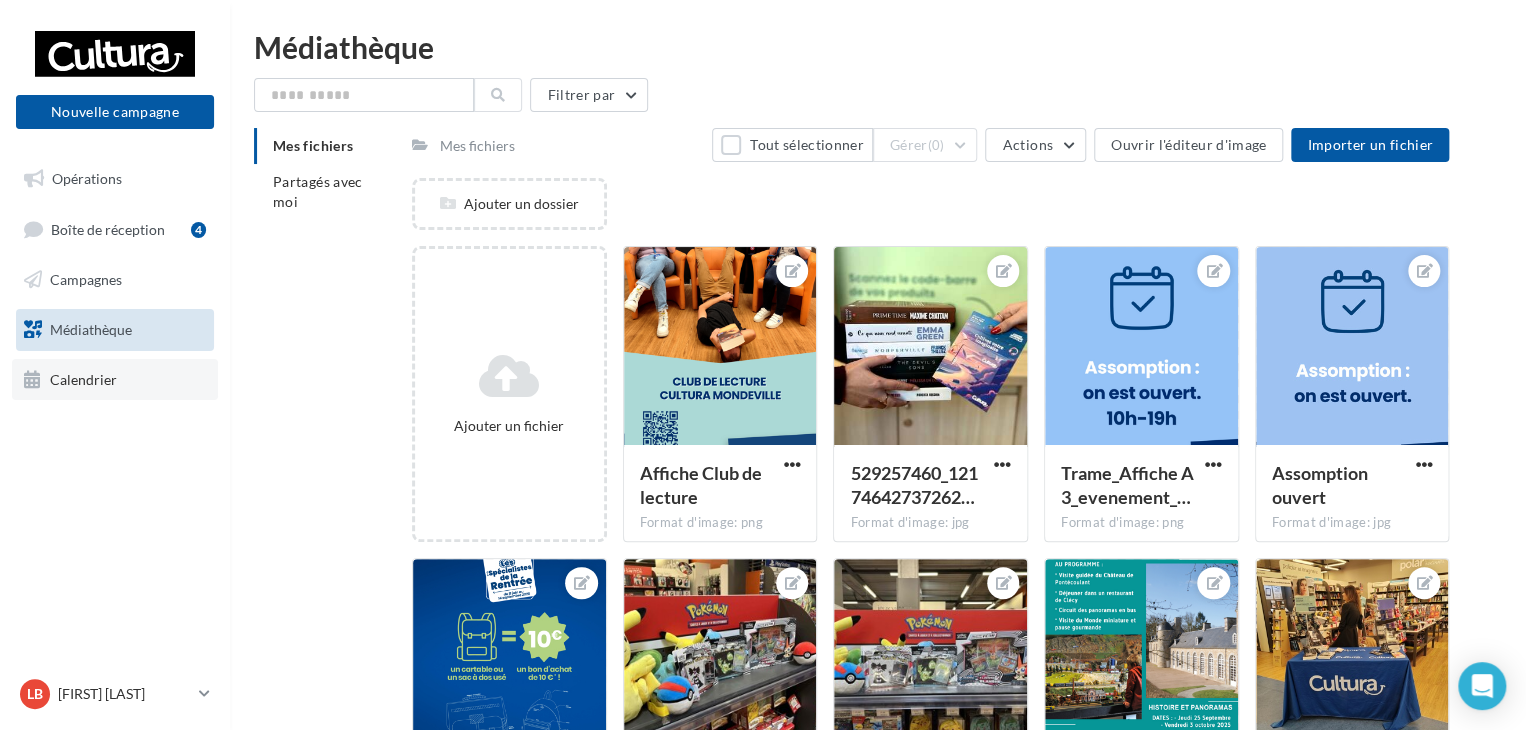click on "Calendrier" at bounding box center [115, 380] 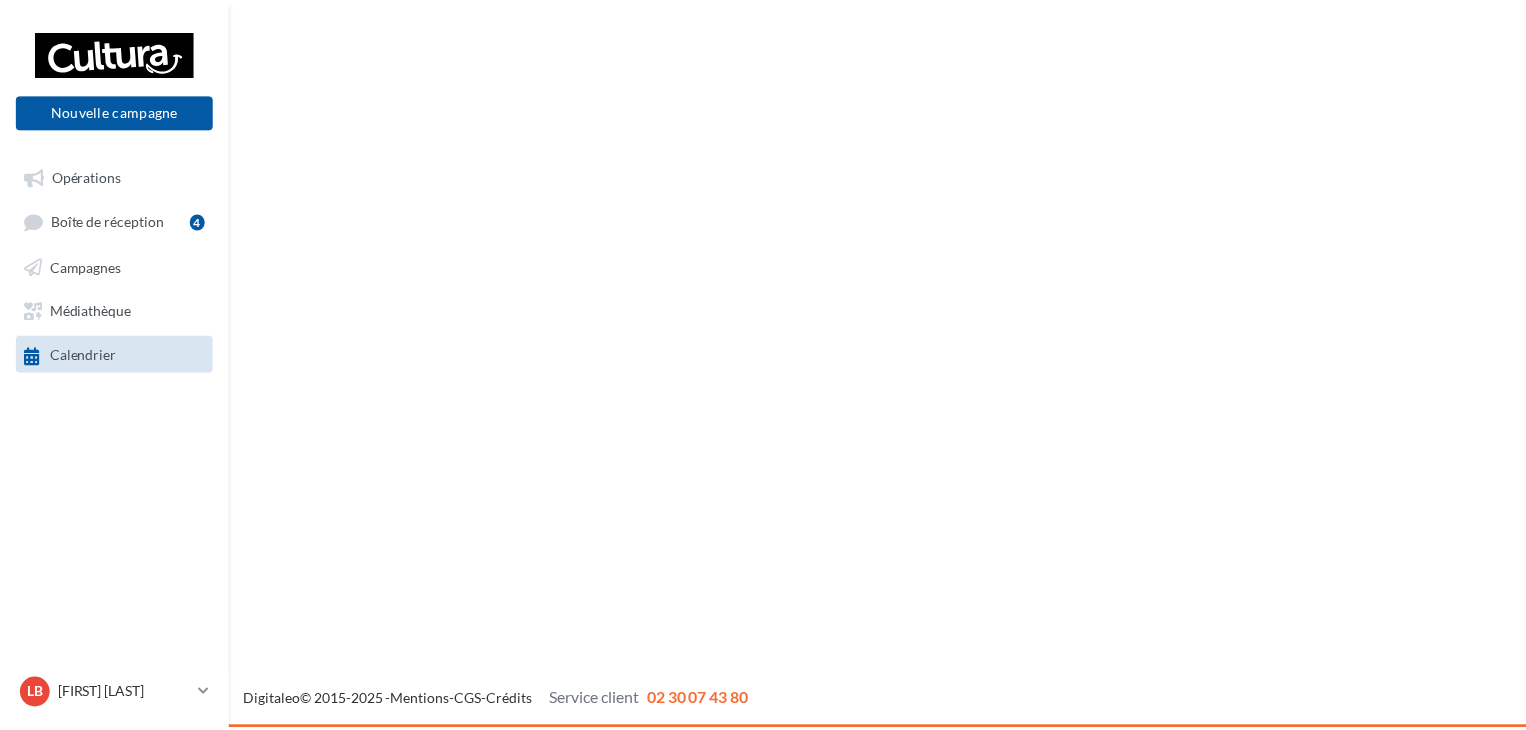 scroll, scrollTop: 0, scrollLeft: 0, axis: both 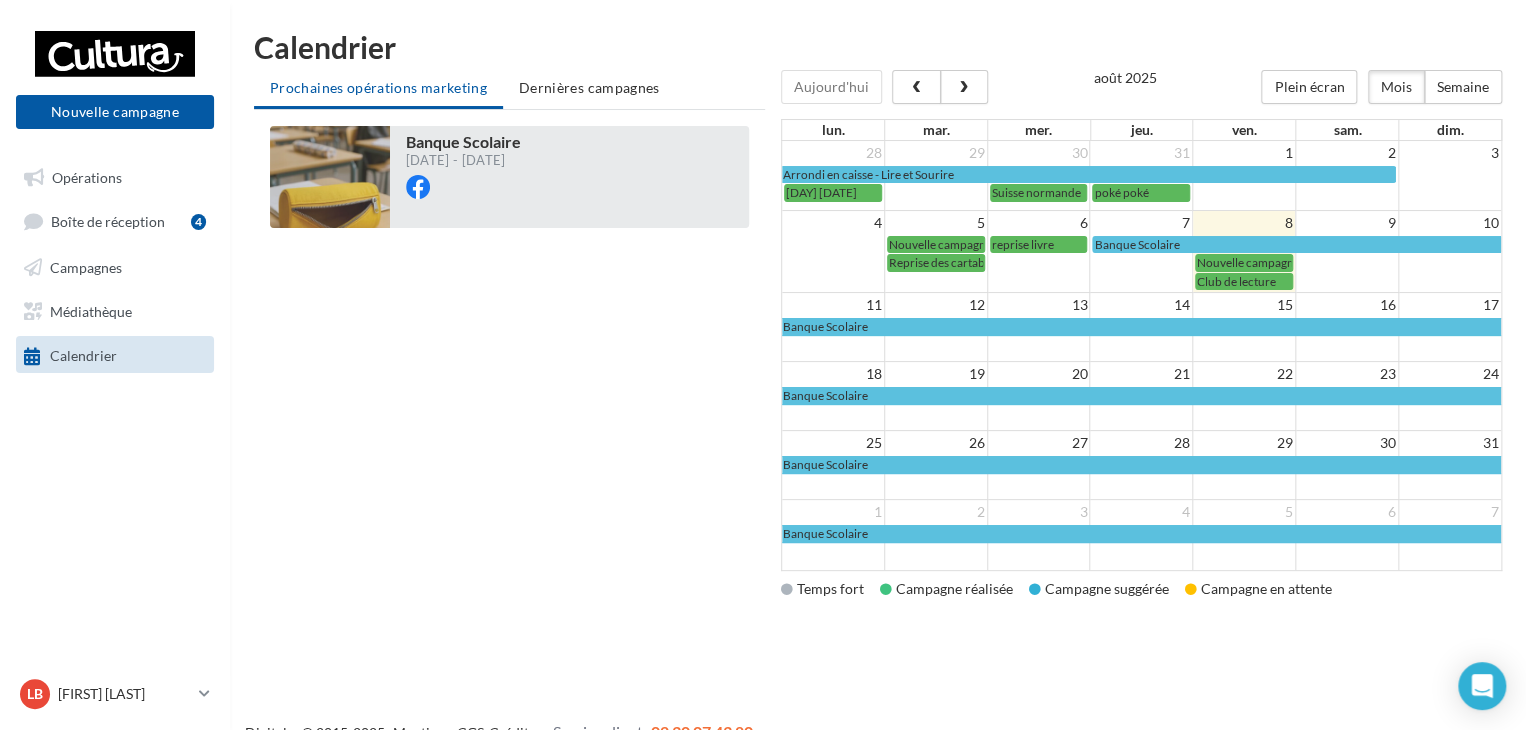 click at bounding box center [463, 197] 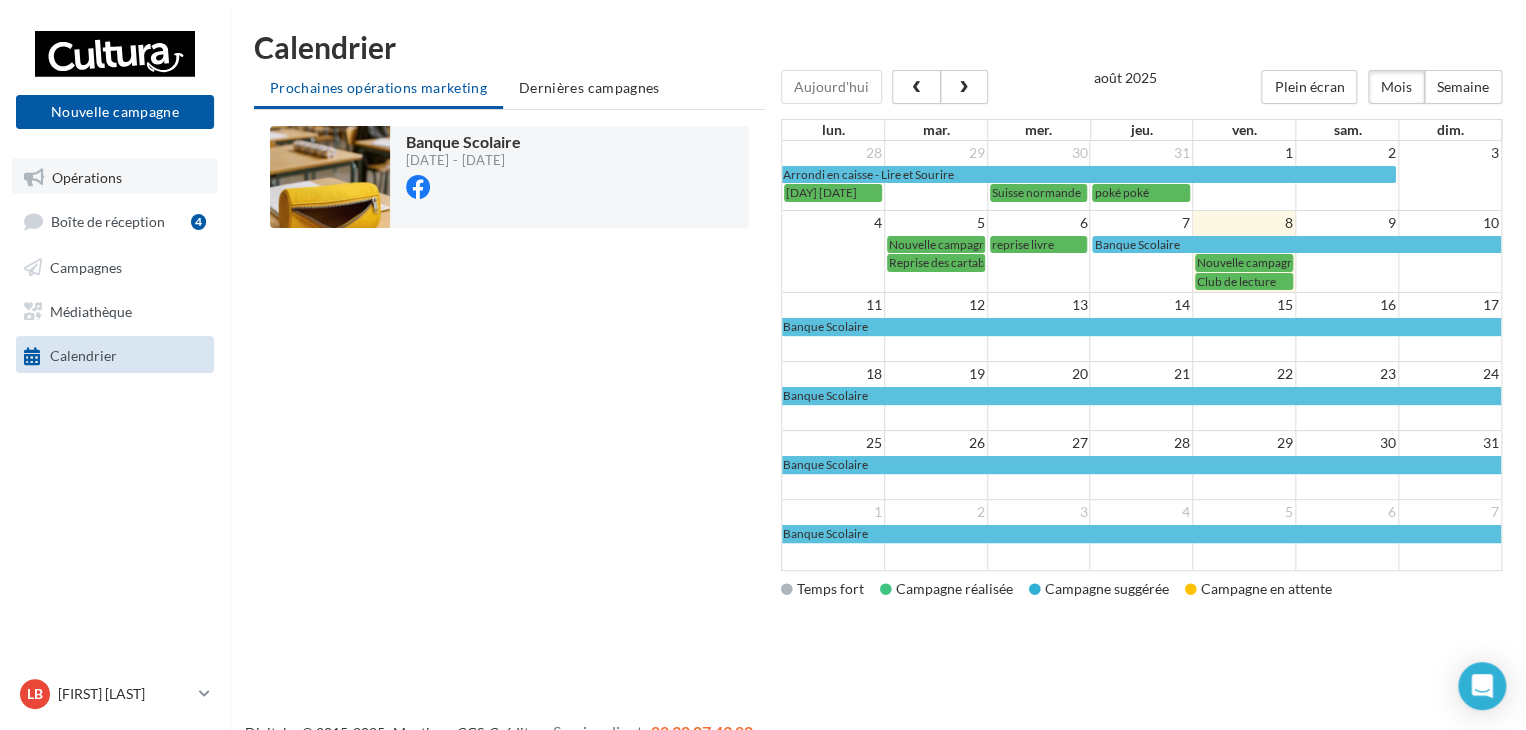 click on "Opérations" at bounding box center [115, 176] 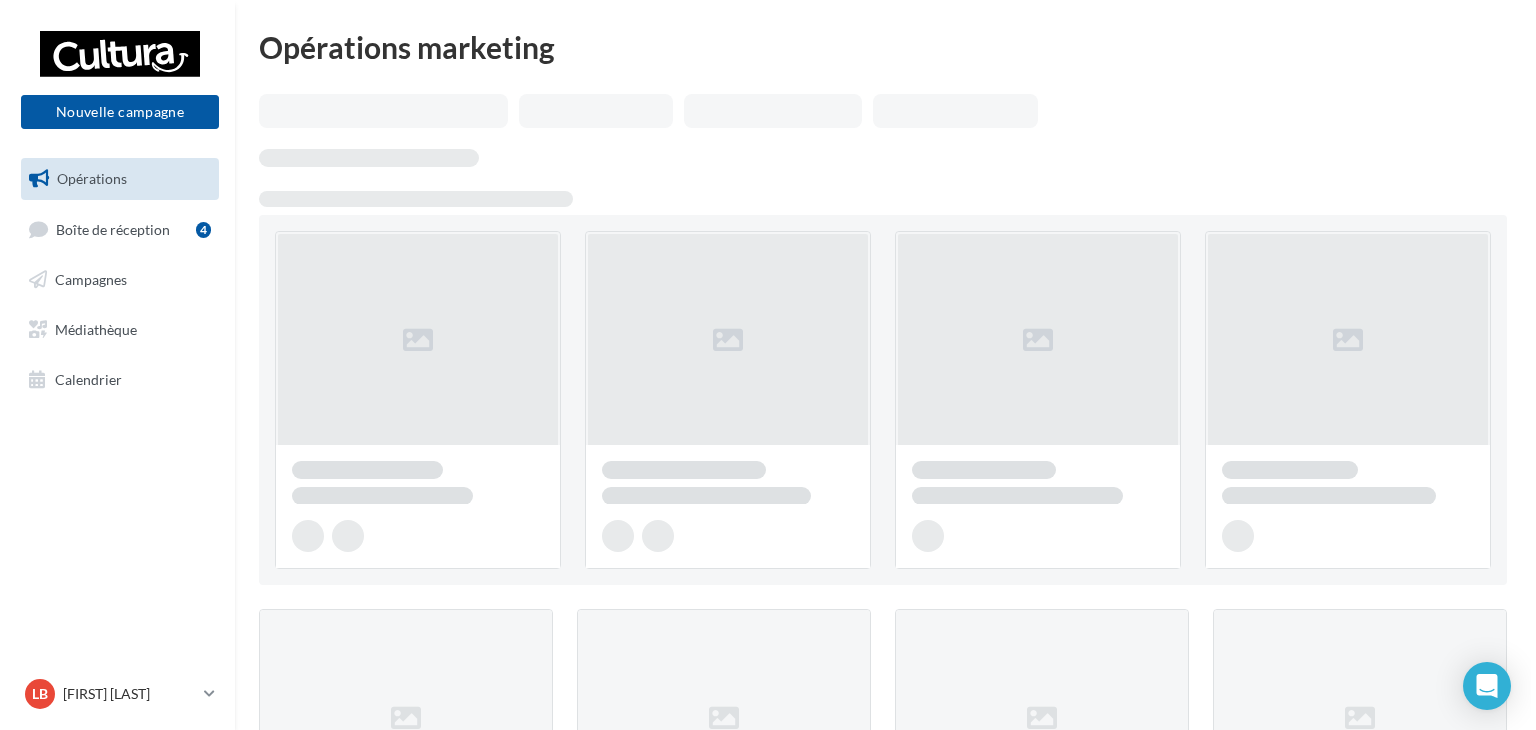 scroll, scrollTop: 0, scrollLeft: 0, axis: both 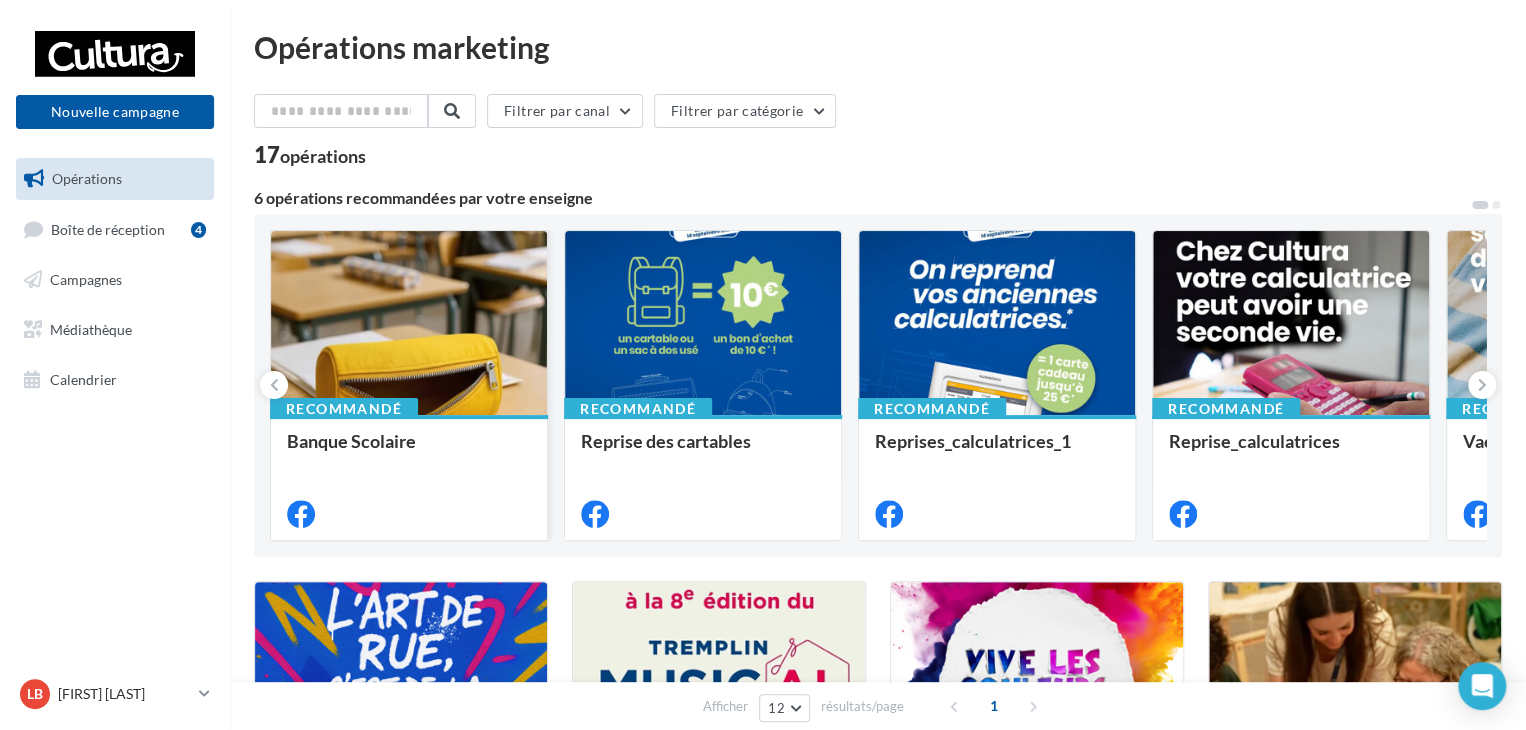 click at bounding box center [409, 324] 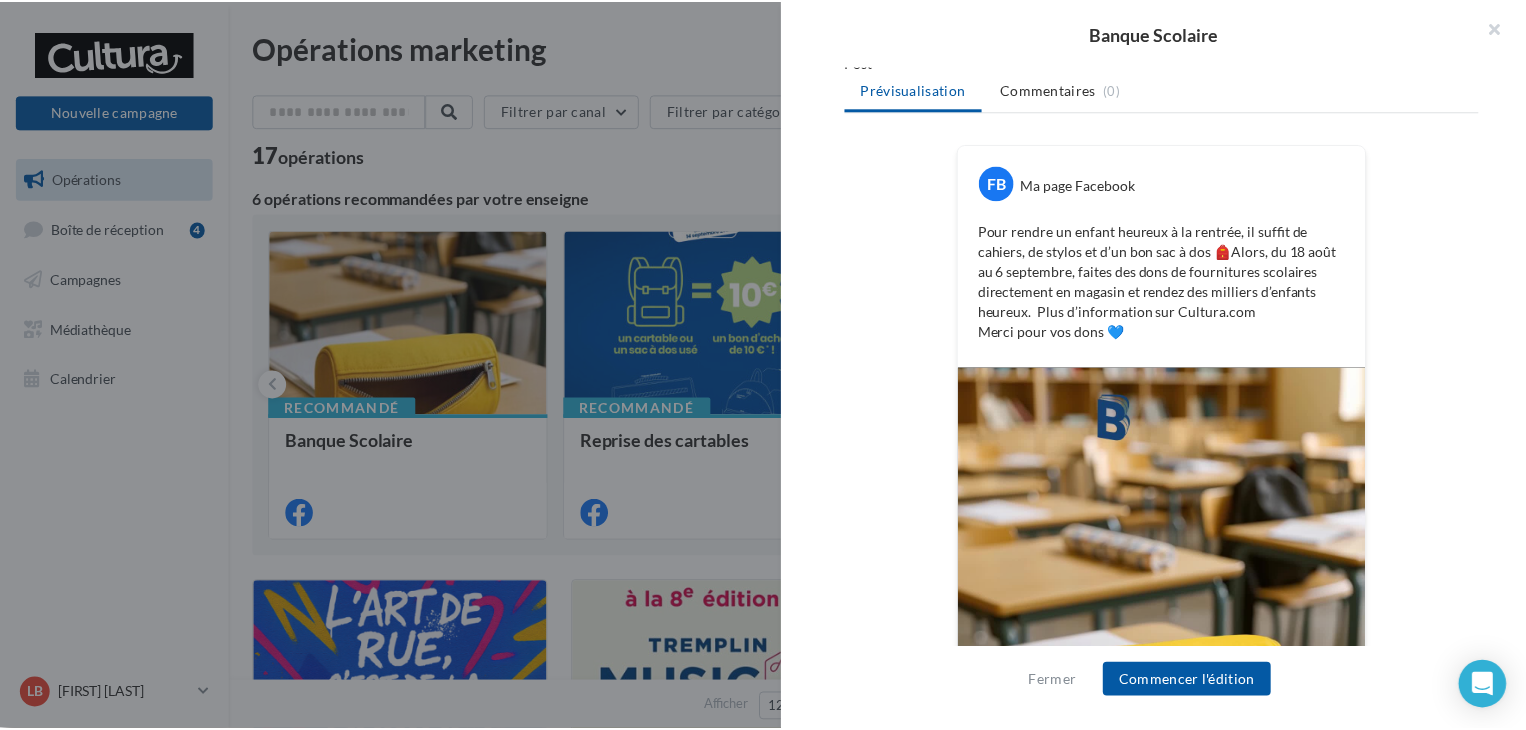 scroll, scrollTop: 512, scrollLeft: 0, axis: vertical 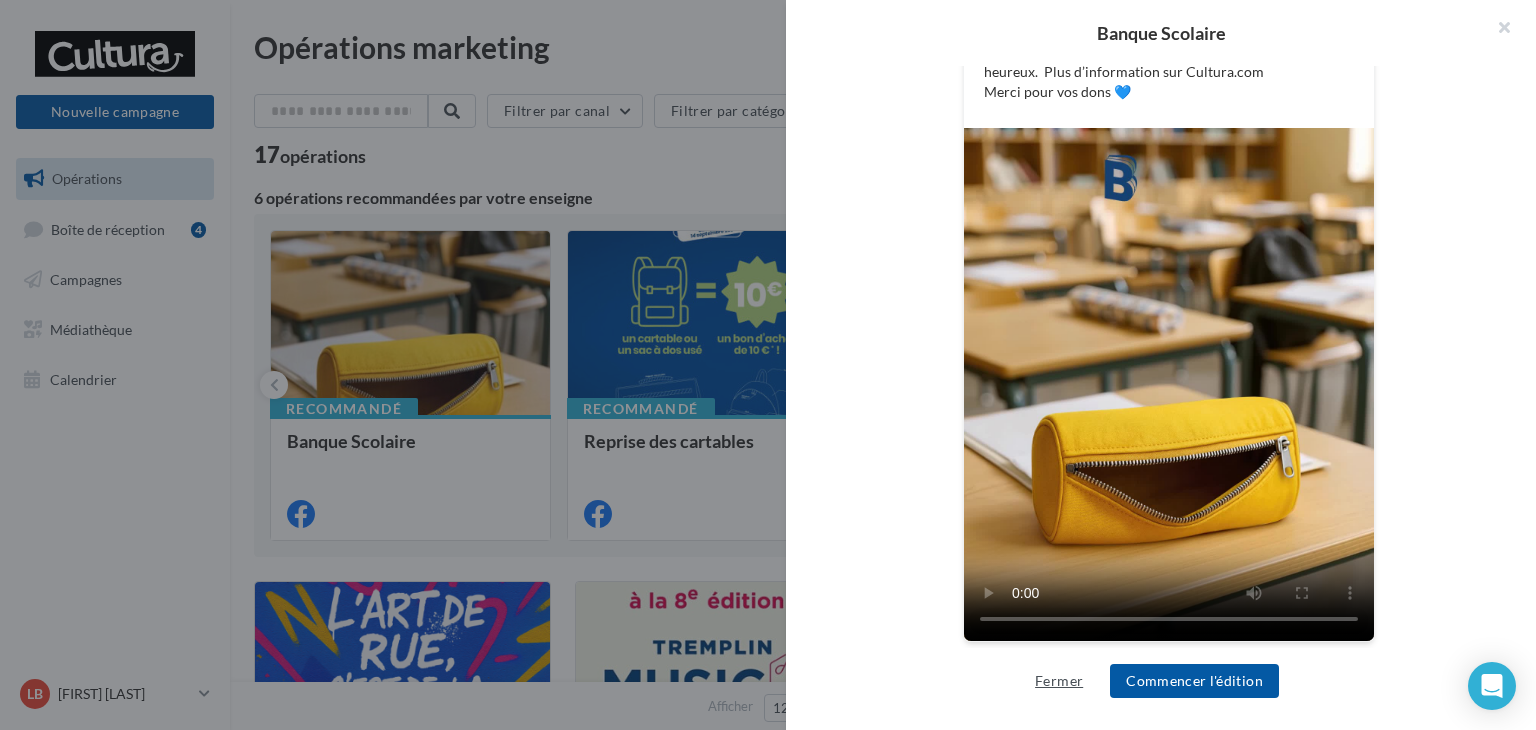 click on "Fermer" at bounding box center (1059, 681) 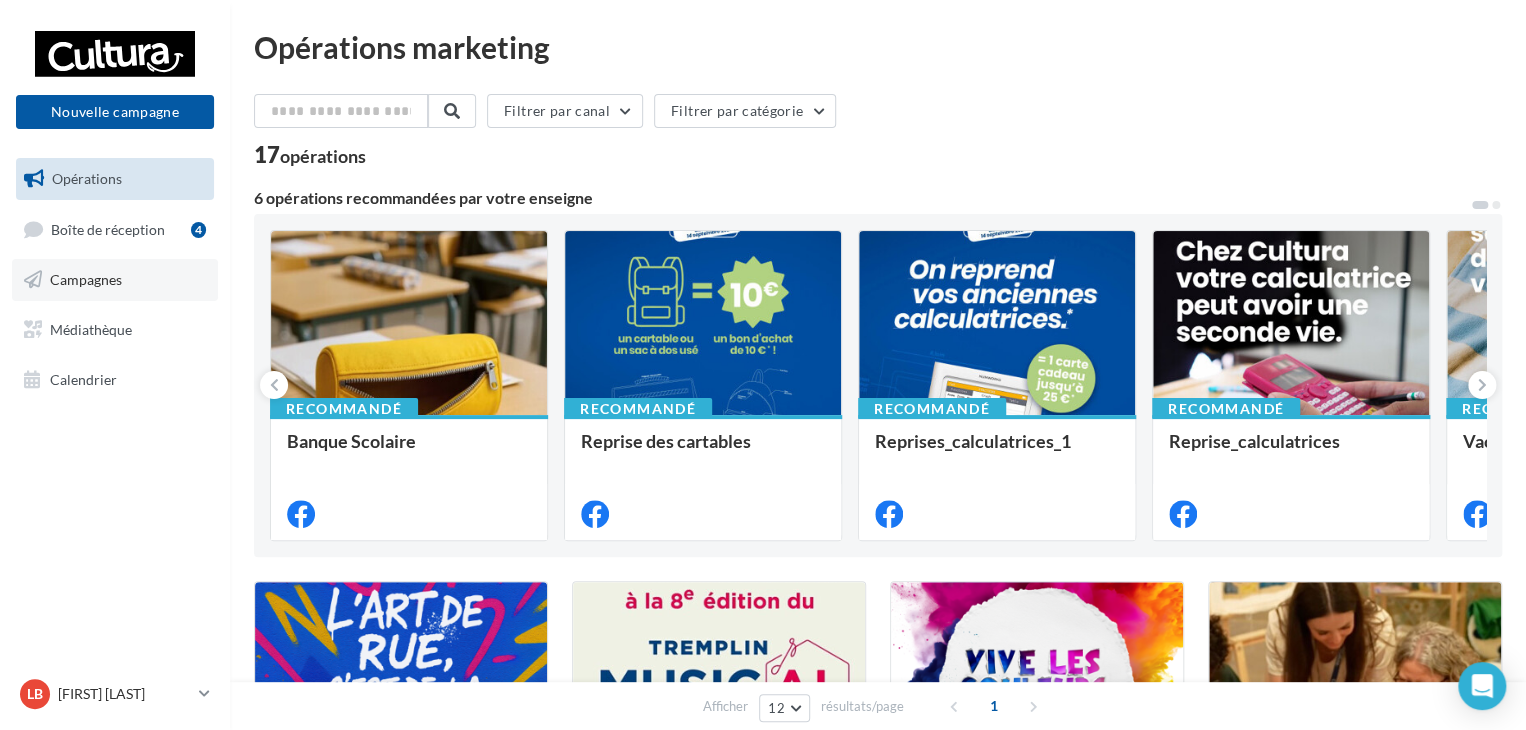 click on "Campagnes" at bounding box center [115, 280] 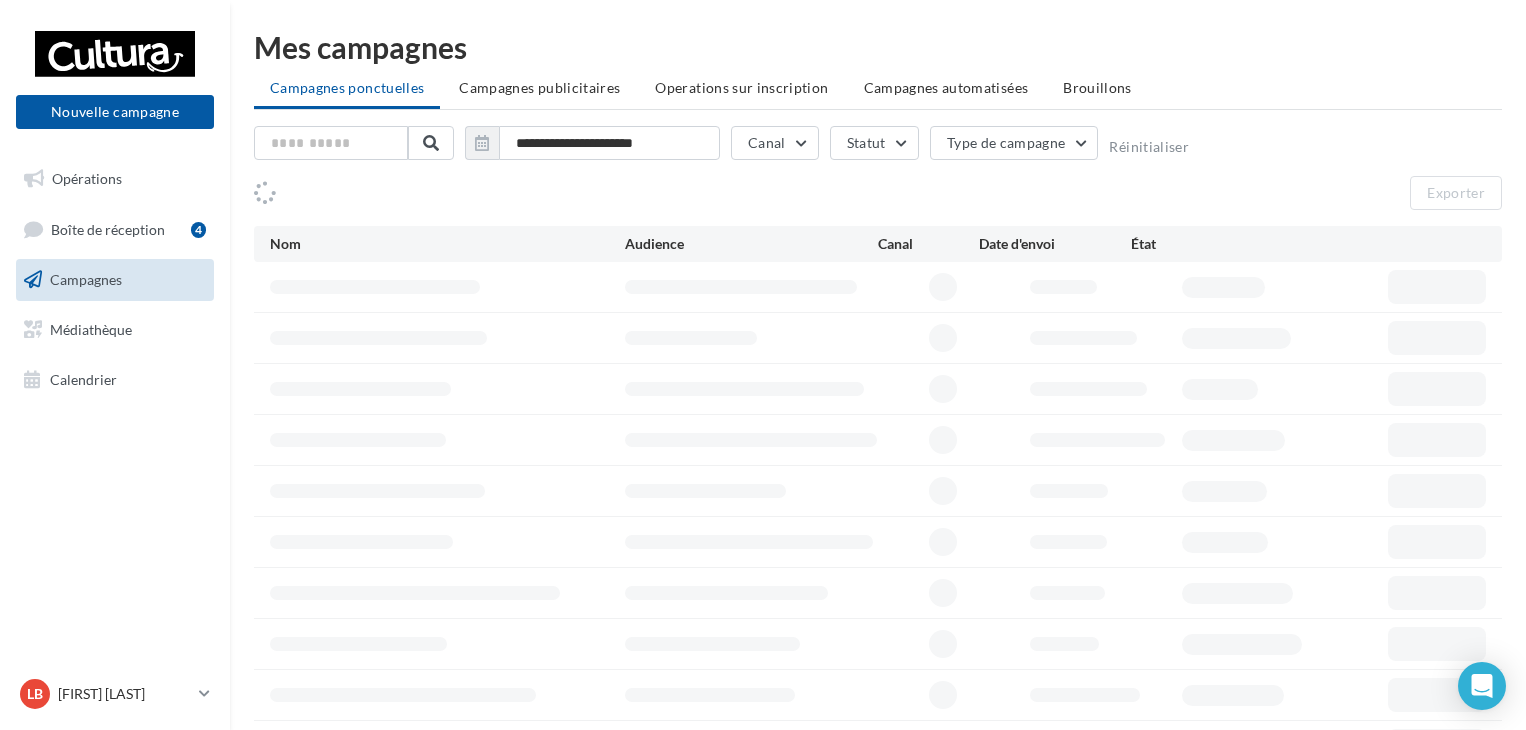 scroll, scrollTop: 0, scrollLeft: 0, axis: both 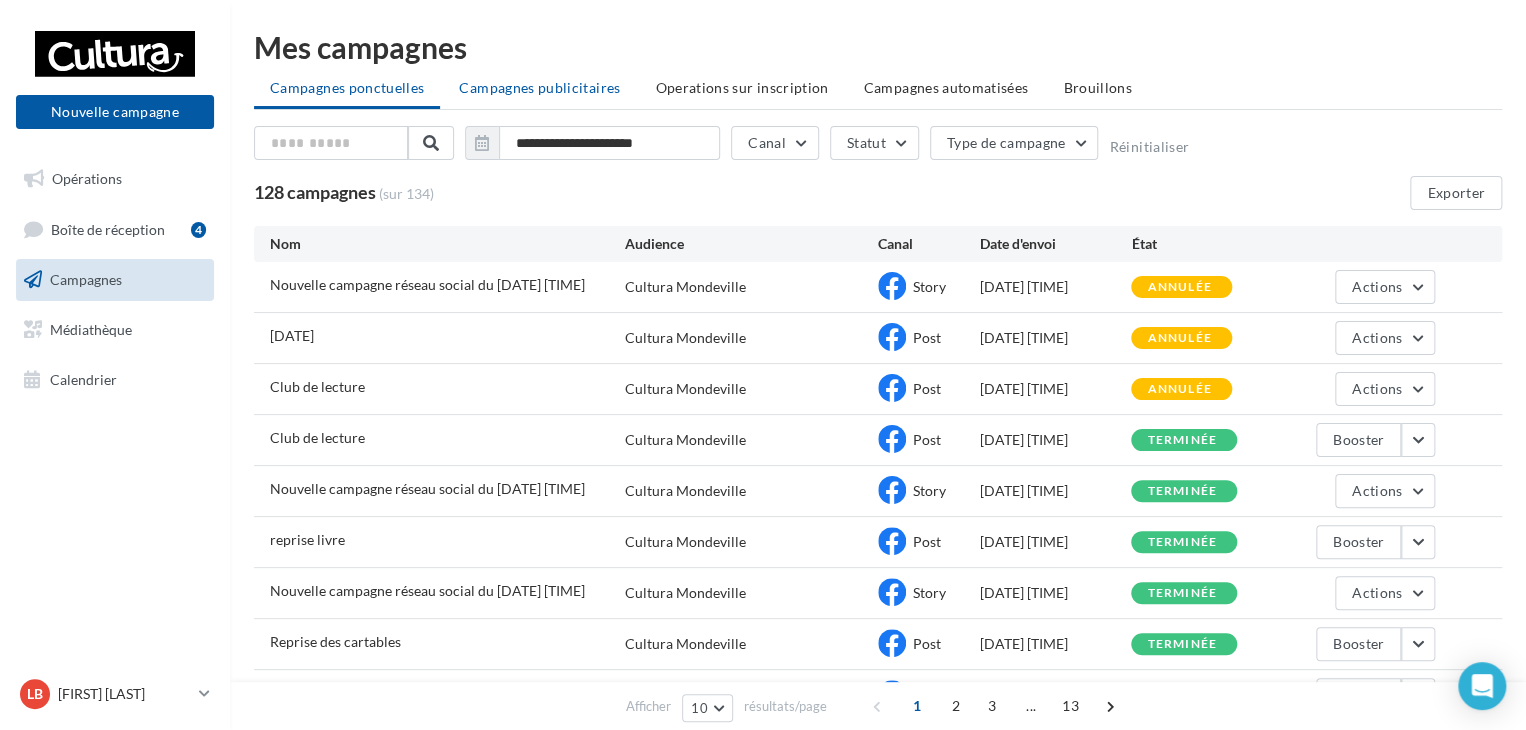 click on "Campagnes publicitaires" at bounding box center (539, 87) 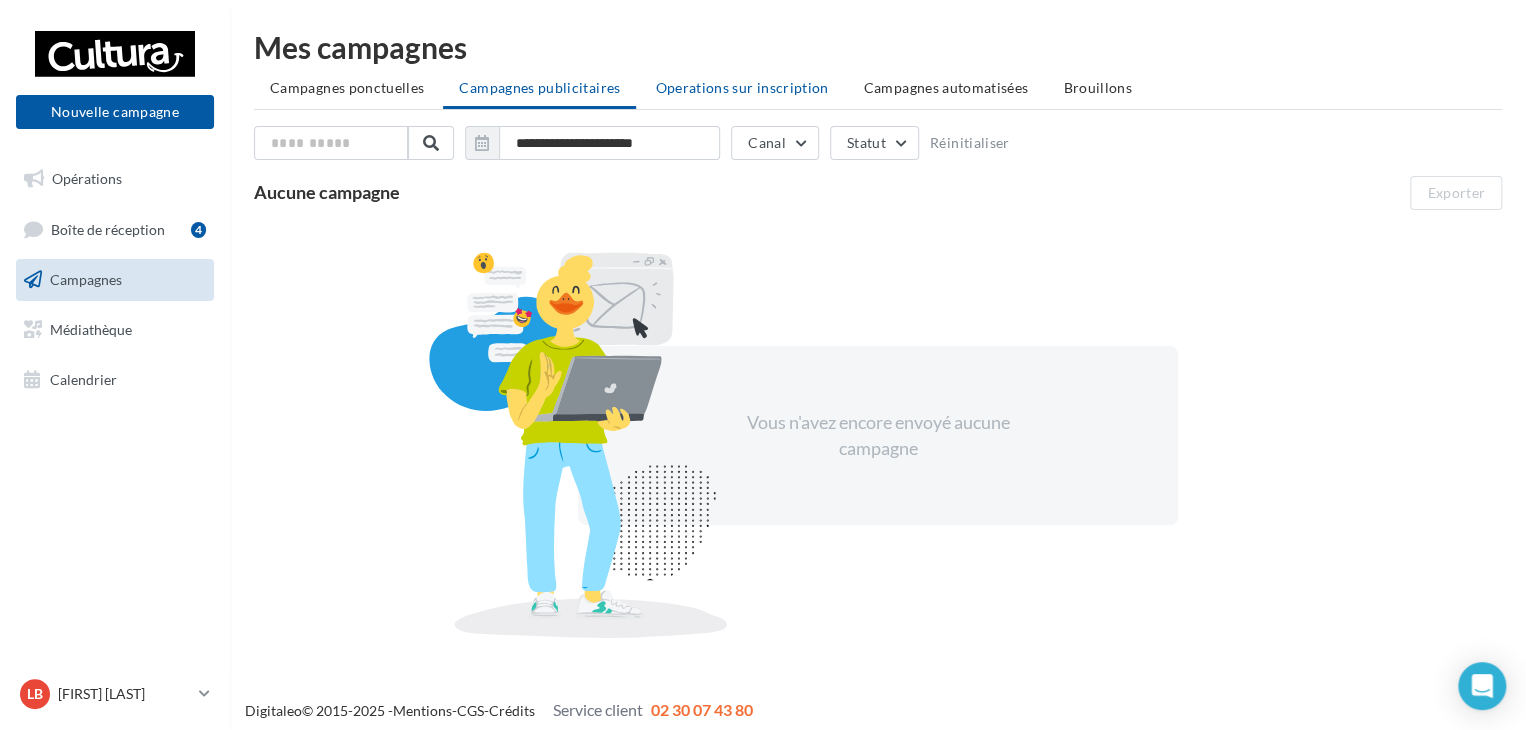click on "Operations sur inscription" at bounding box center (741, 87) 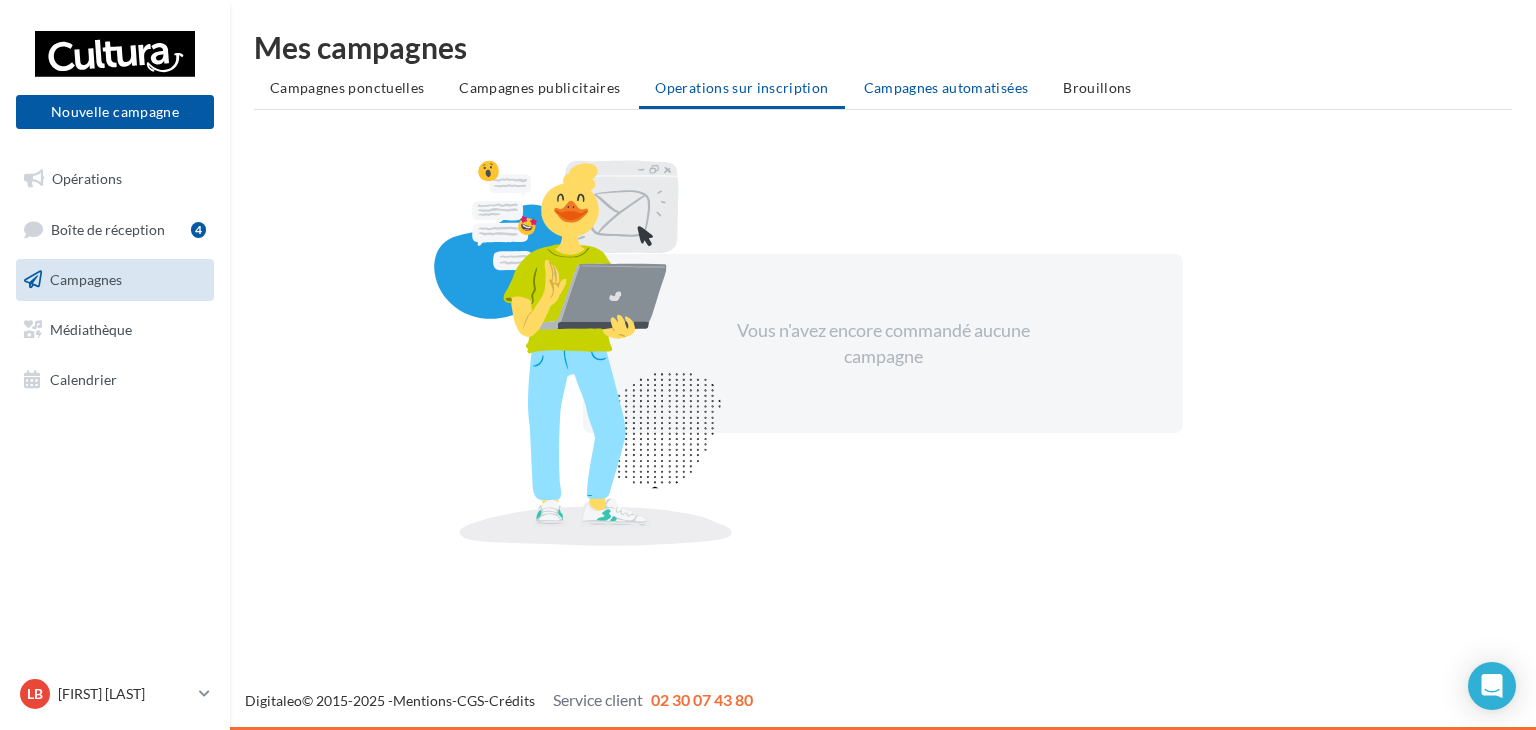 click on "Campagnes automatisées" at bounding box center (946, 87) 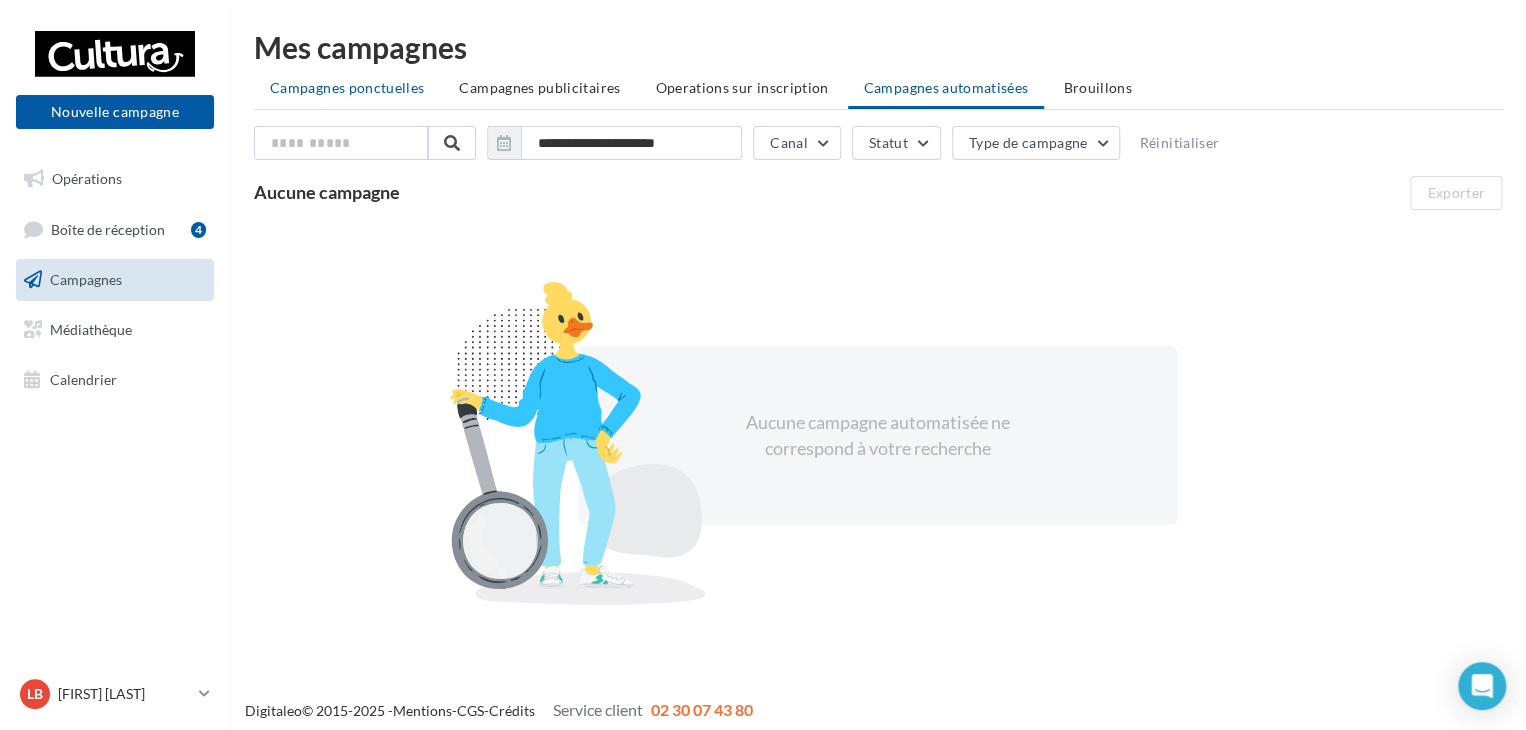 click on "Campagnes ponctuelles" at bounding box center [347, 87] 